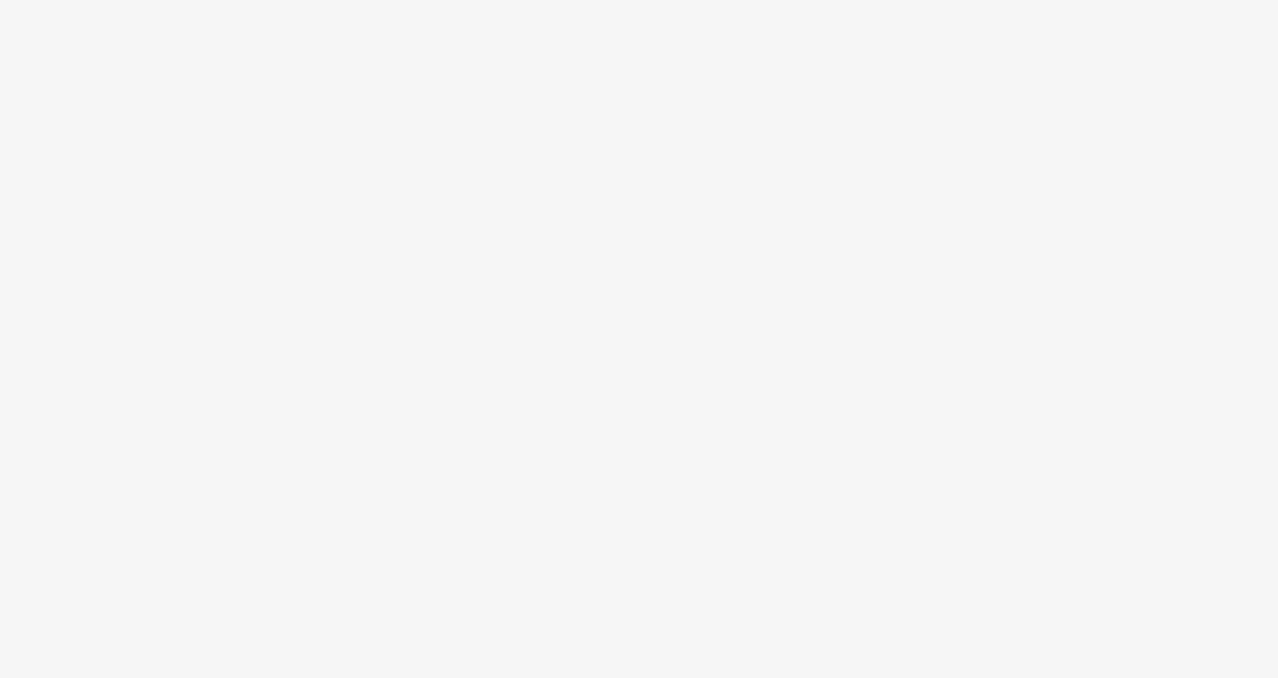 scroll, scrollTop: 0, scrollLeft: 0, axis: both 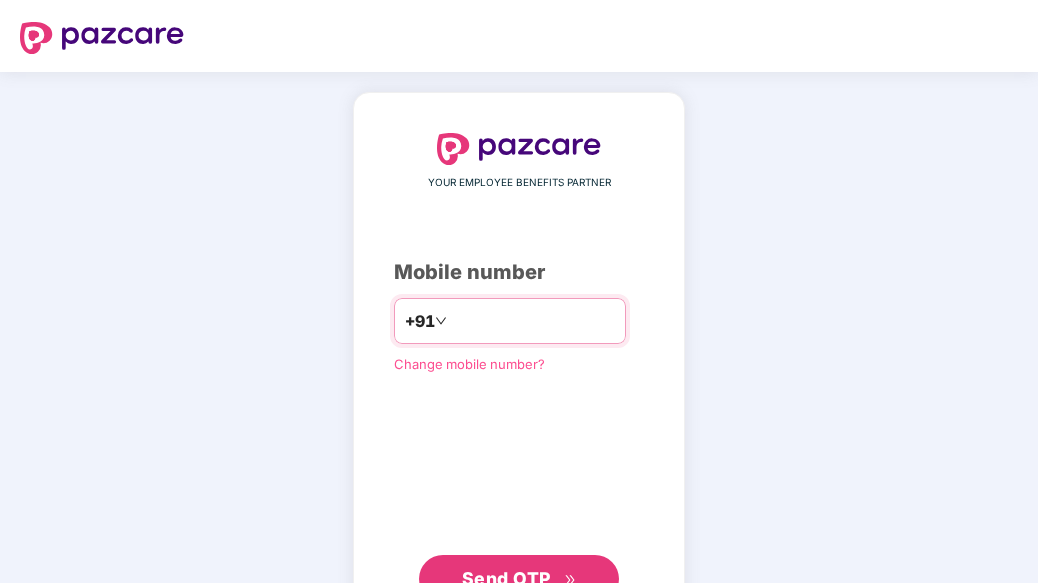 click at bounding box center (533, 321) 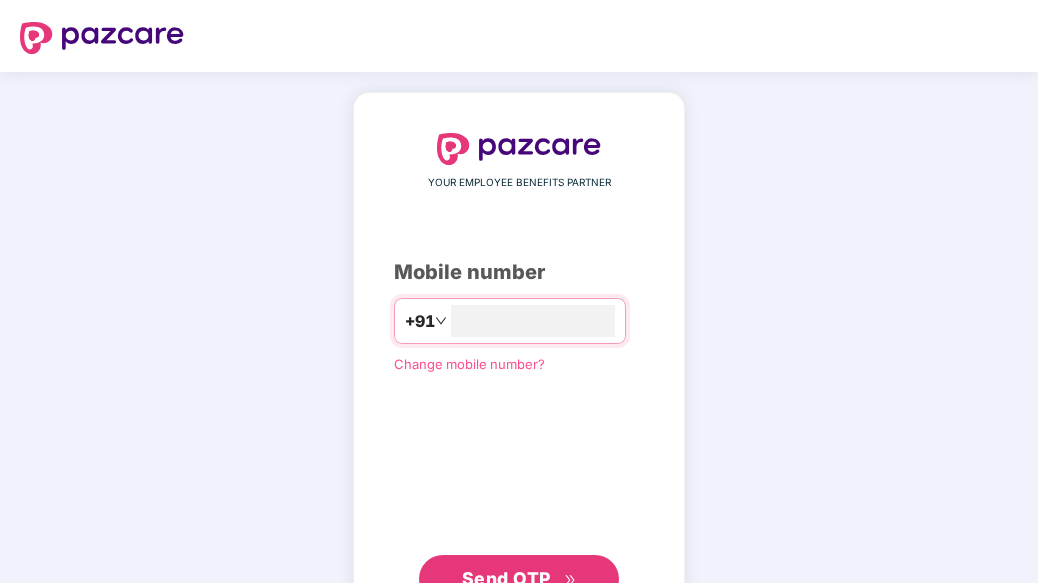 click on "**********" at bounding box center [519, 368] 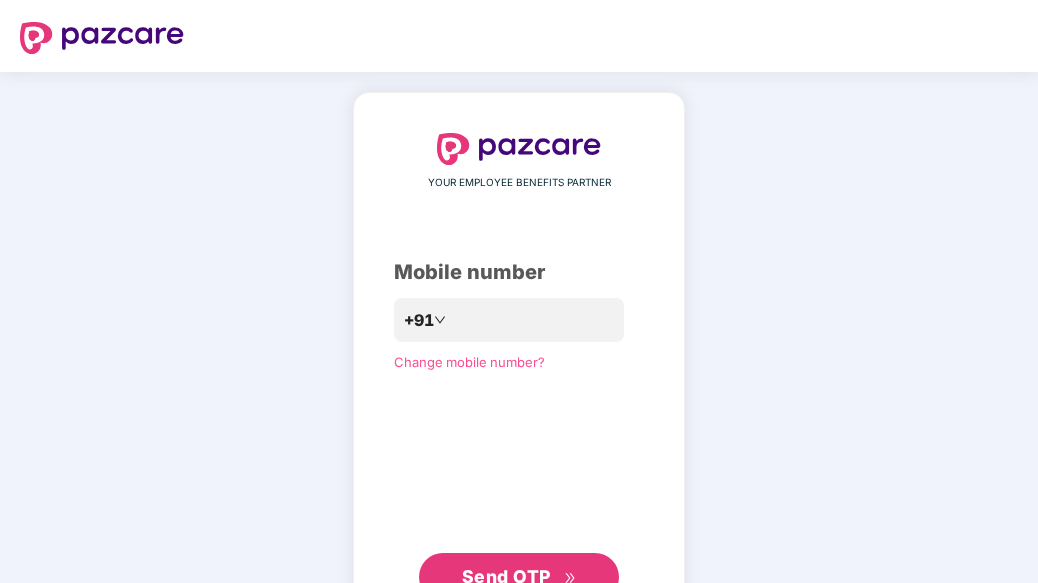 scroll, scrollTop: 79, scrollLeft: 0, axis: vertical 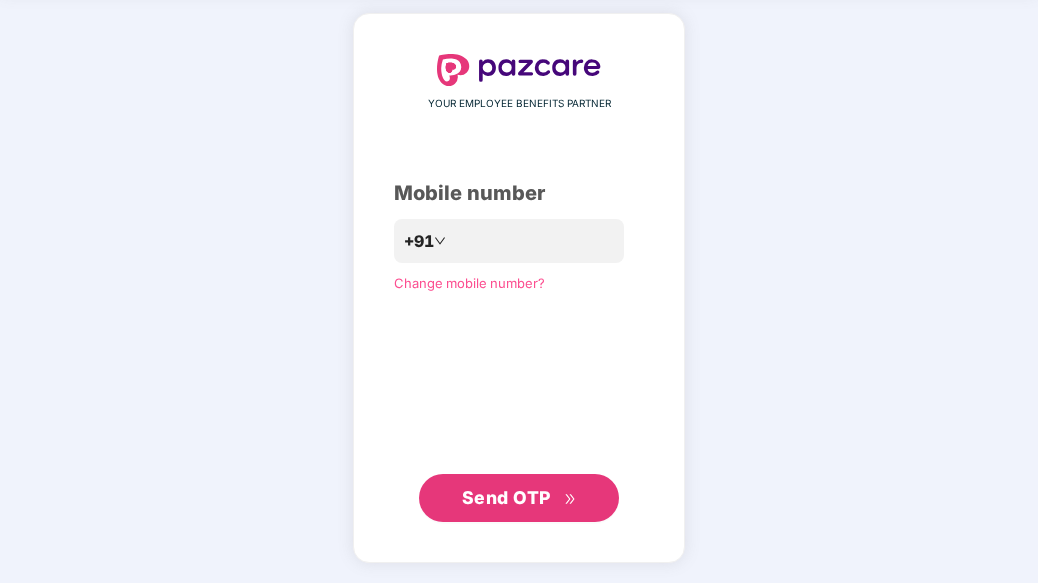 click on "Send OTP" at bounding box center (506, 497) 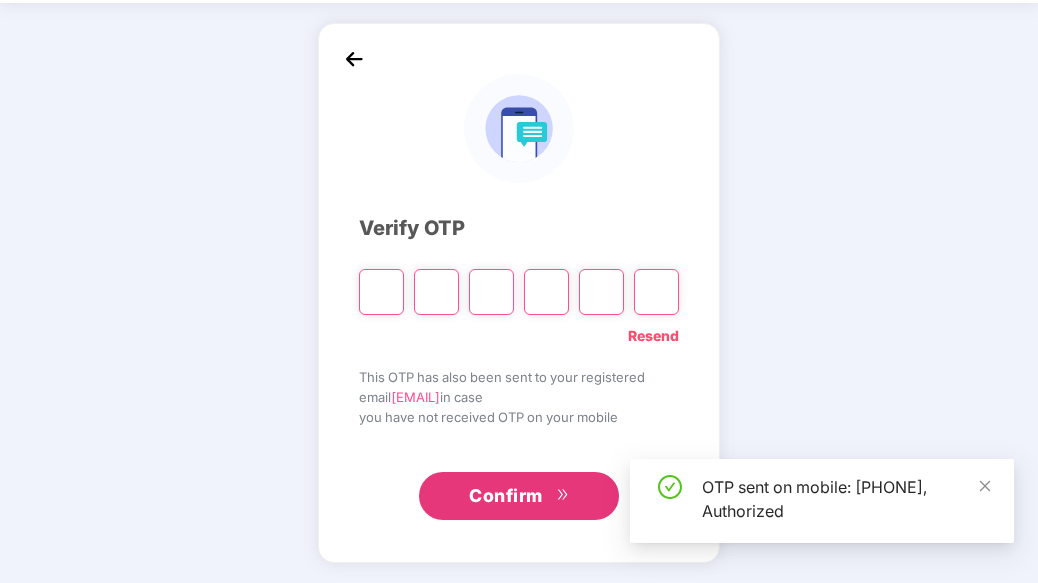 scroll, scrollTop: 69, scrollLeft: 0, axis: vertical 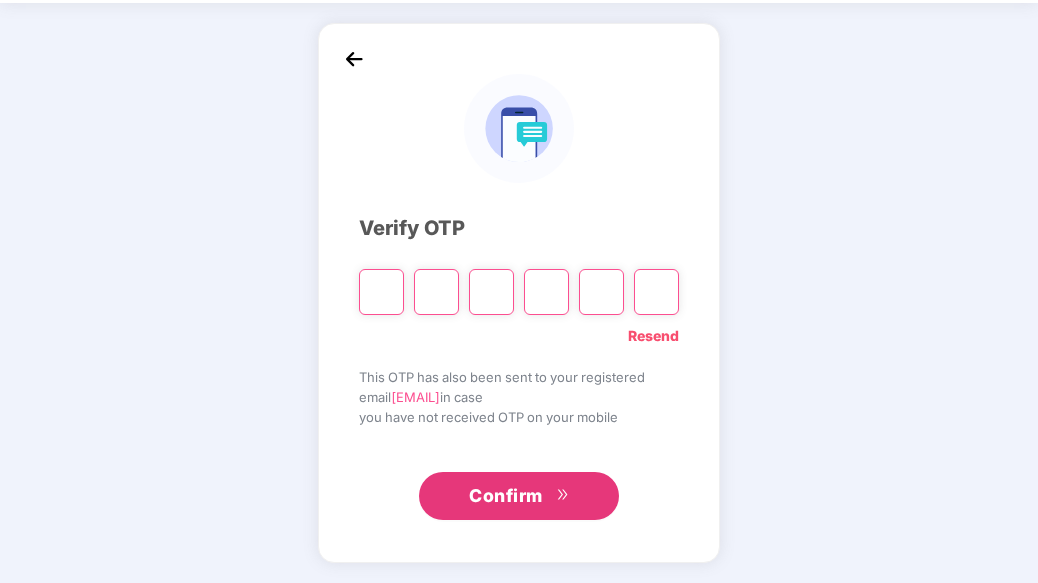 type on "*" 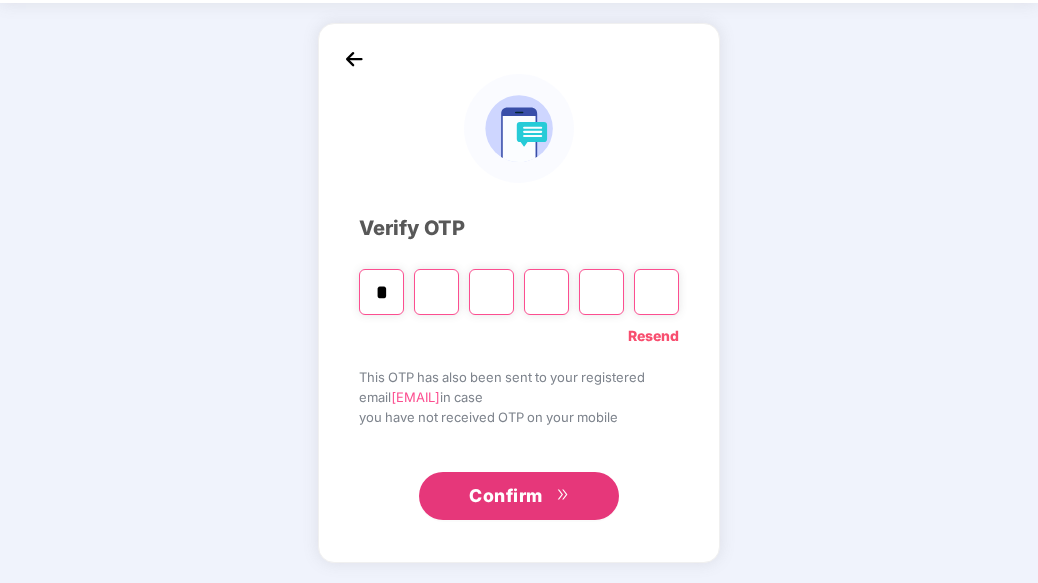 type on "*" 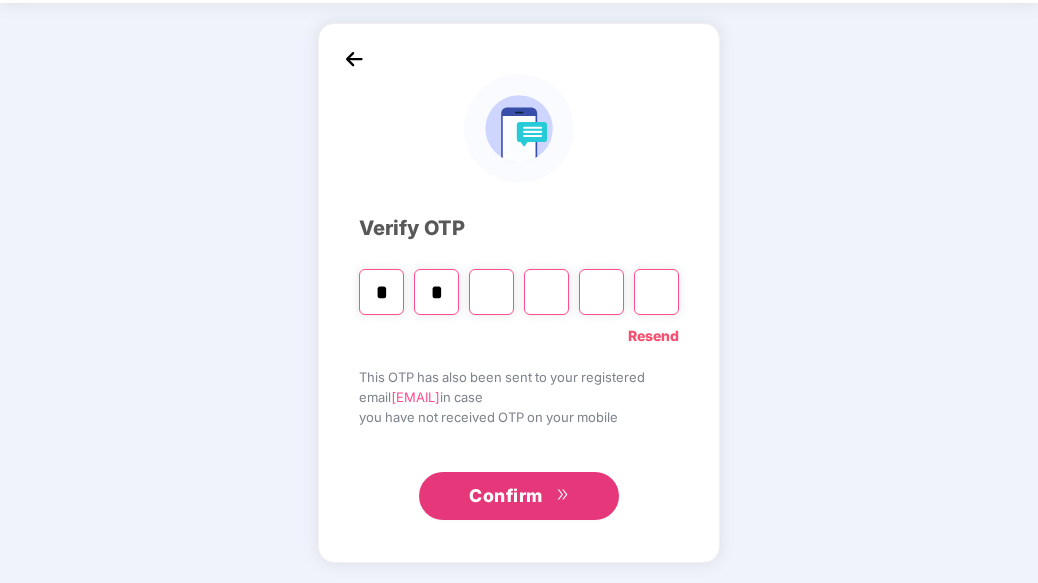 type on "*" 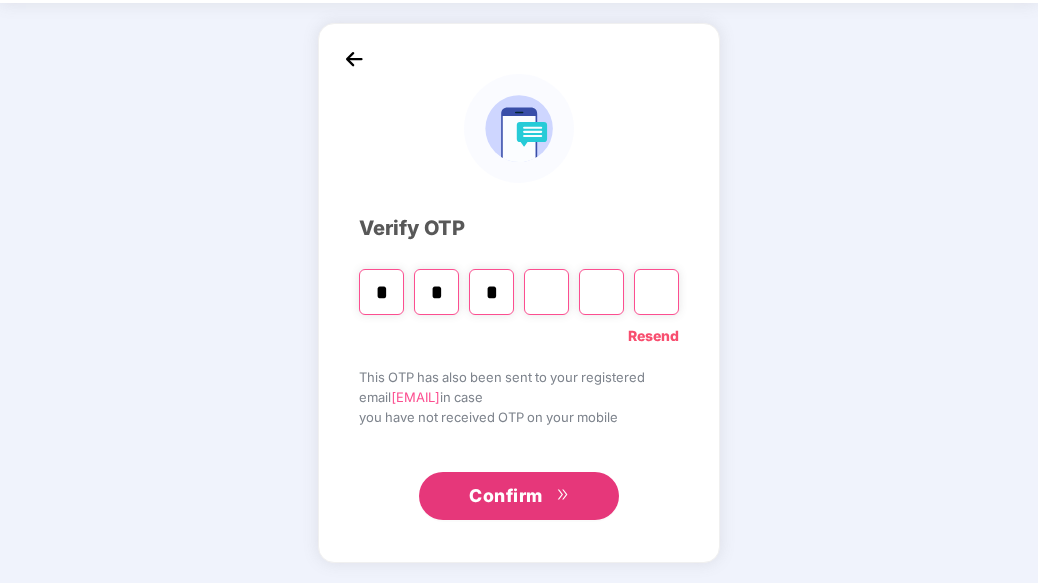 type on "*" 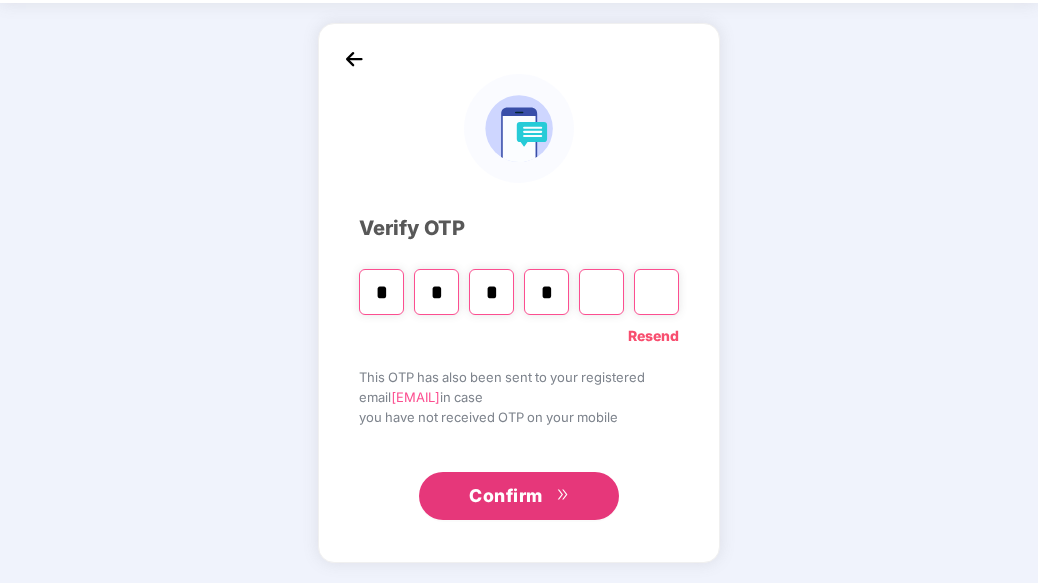 type on "*" 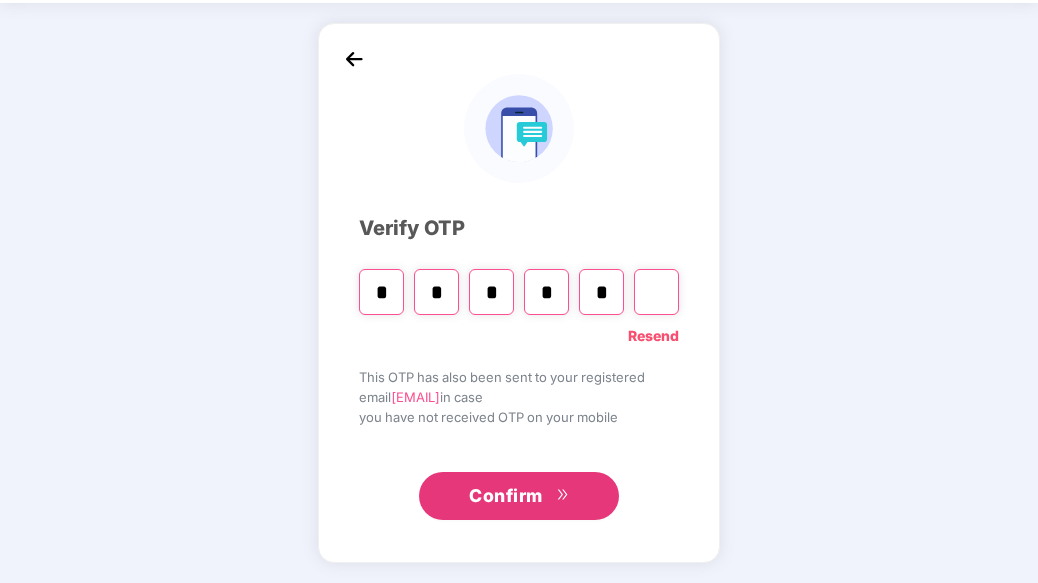 type on "*" 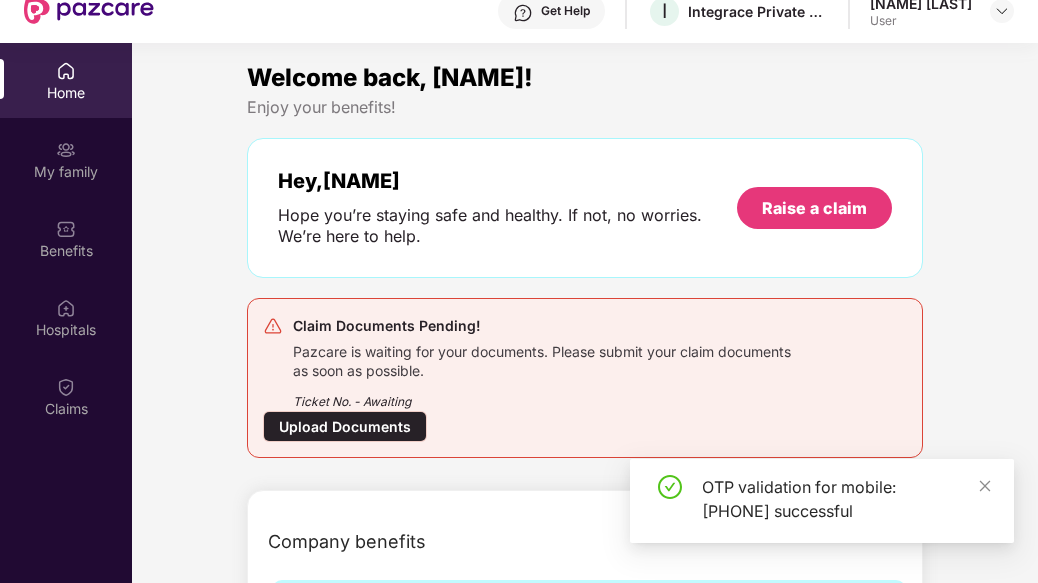 click on "Upload Documents" at bounding box center [345, 426] 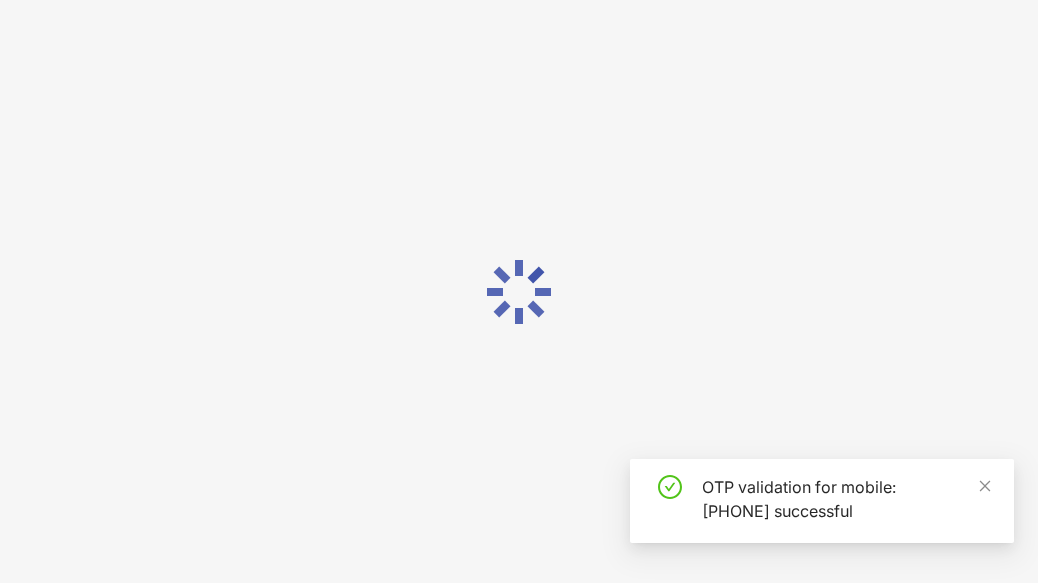 scroll, scrollTop: 48, scrollLeft: 0, axis: vertical 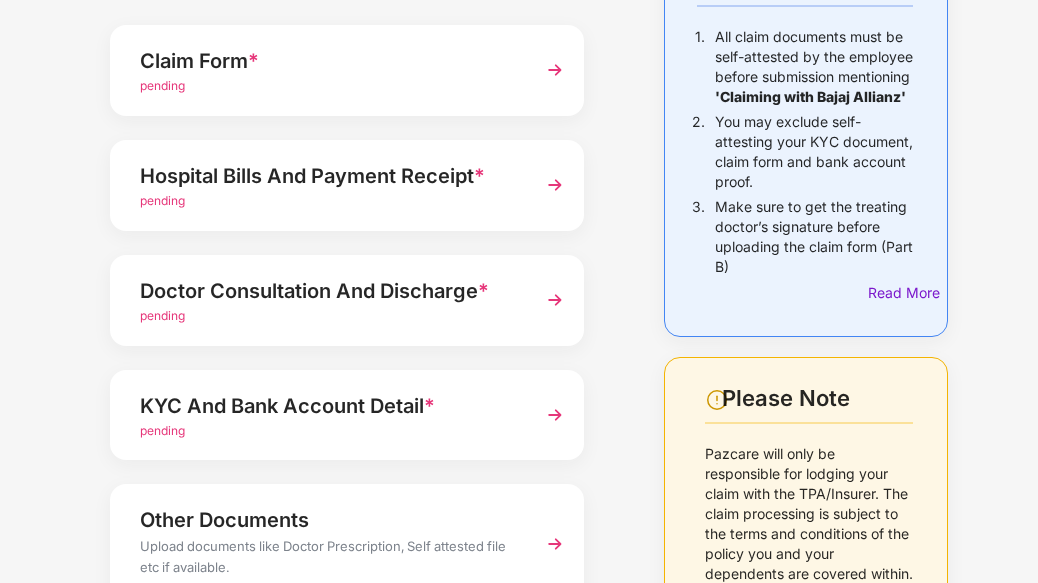 click at bounding box center [555, 300] 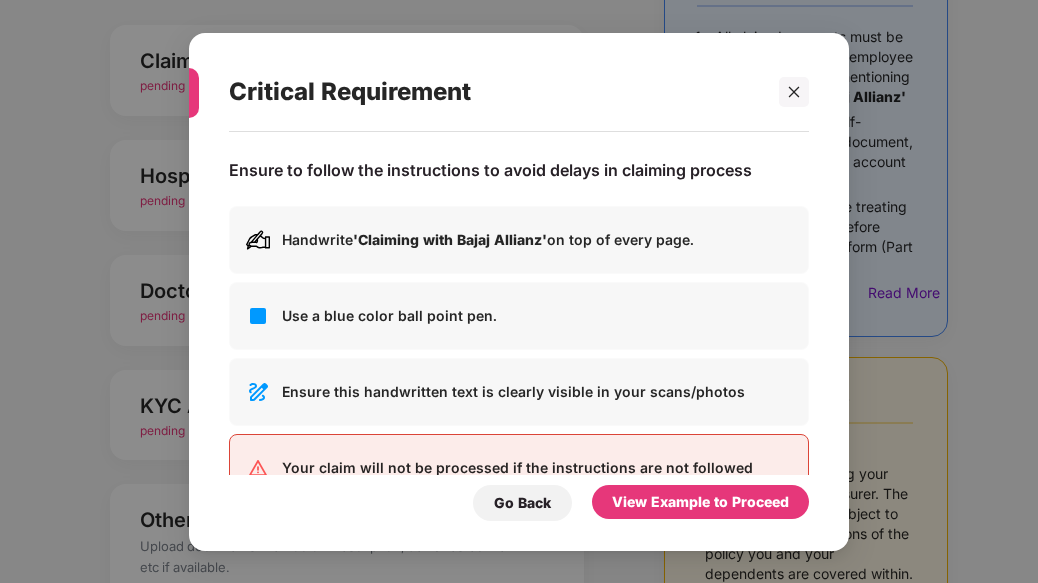 scroll, scrollTop: 0, scrollLeft: 0, axis: both 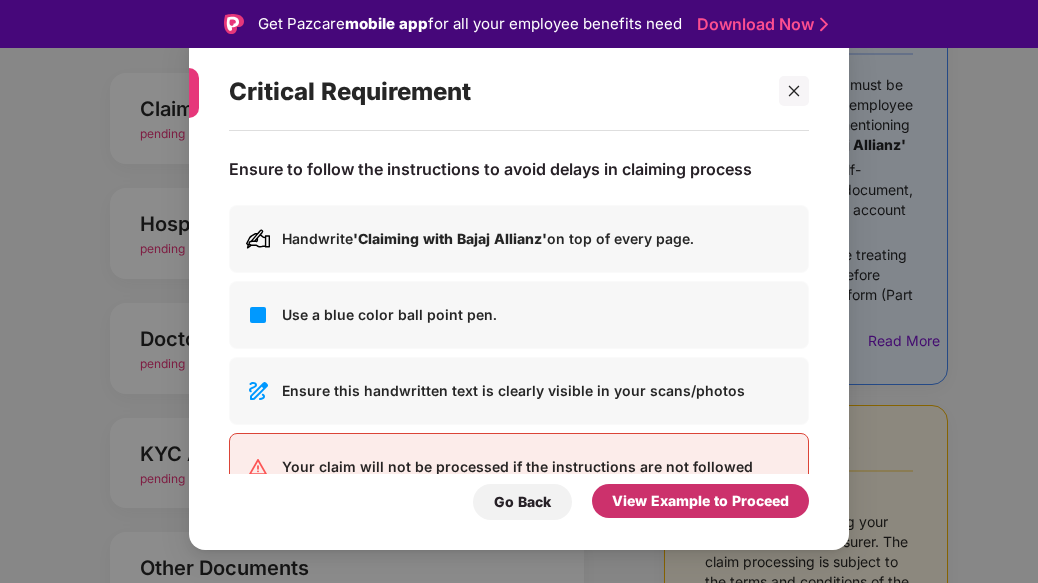 click on "View Example to Proceed" at bounding box center (700, 501) 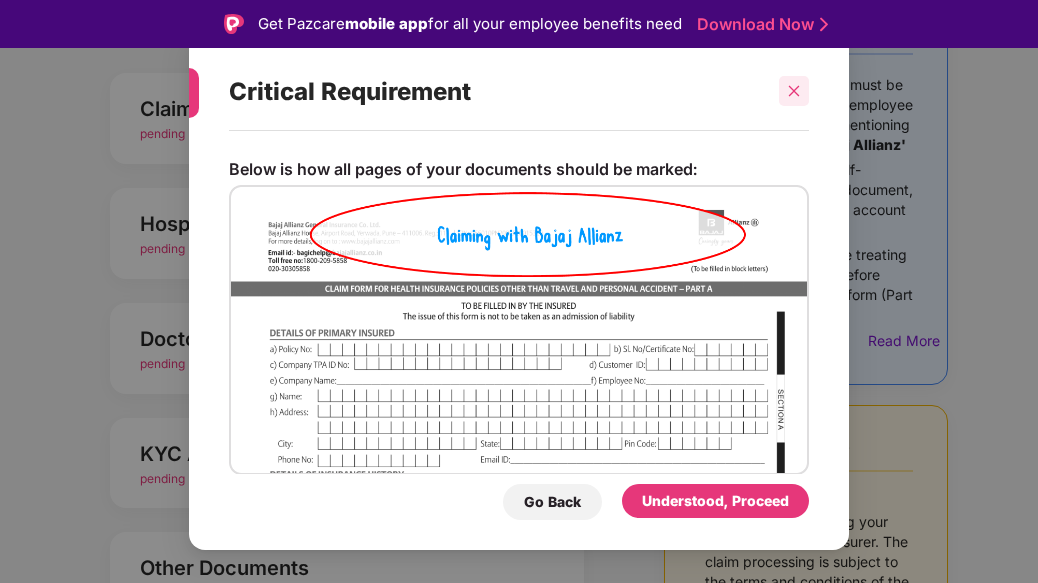 click 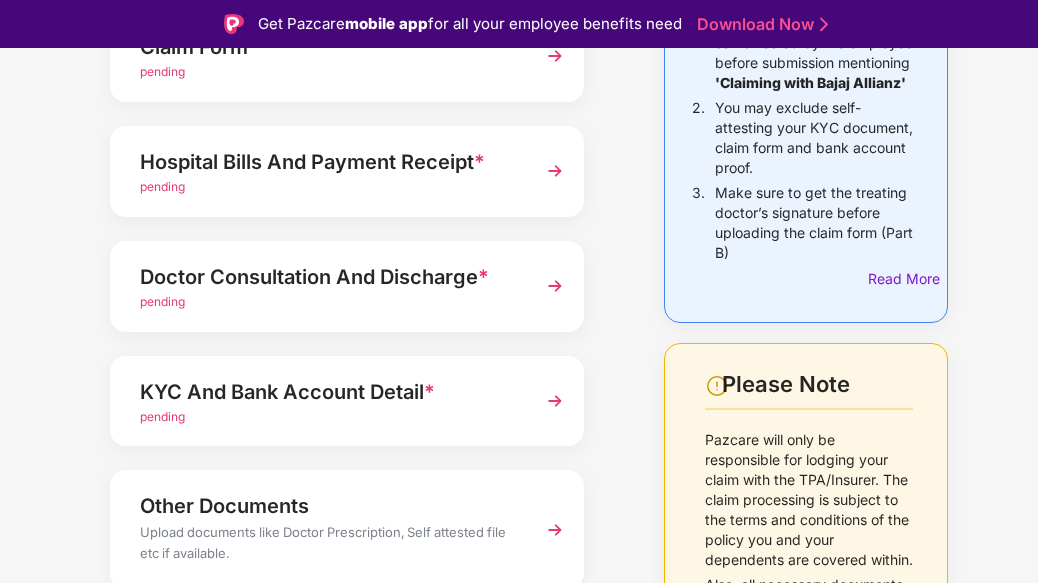 scroll, scrollTop: 283, scrollLeft: 0, axis: vertical 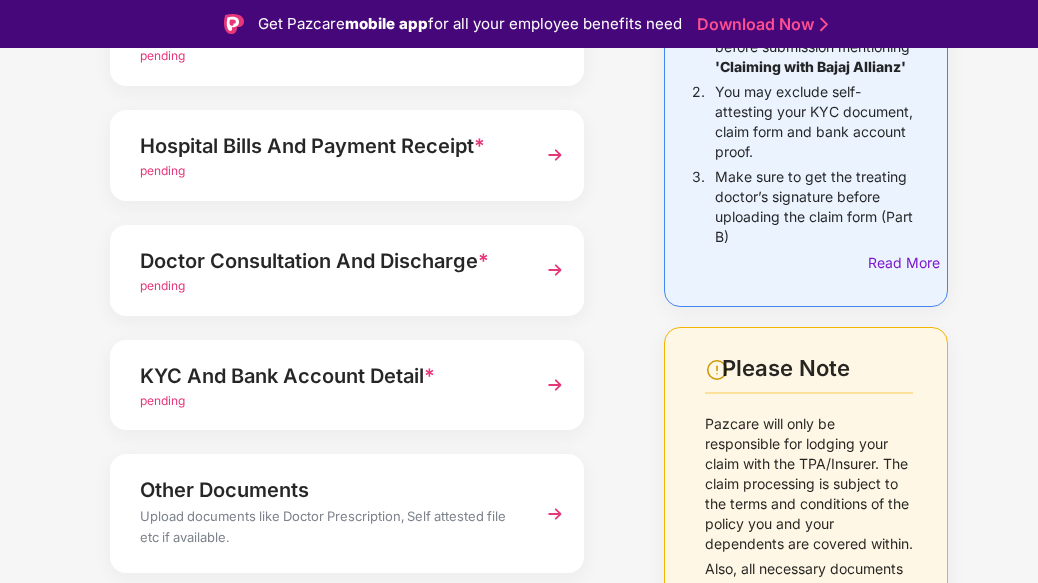 click at bounding box center [555, 385] 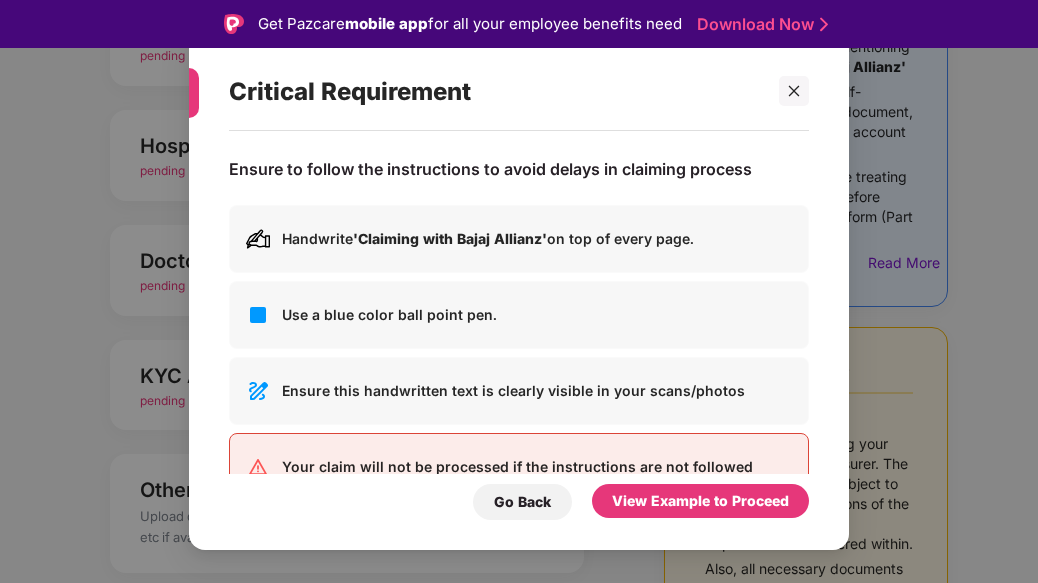 scroll, scrollTop: 57, scrollLeft: 0, axis: vertical 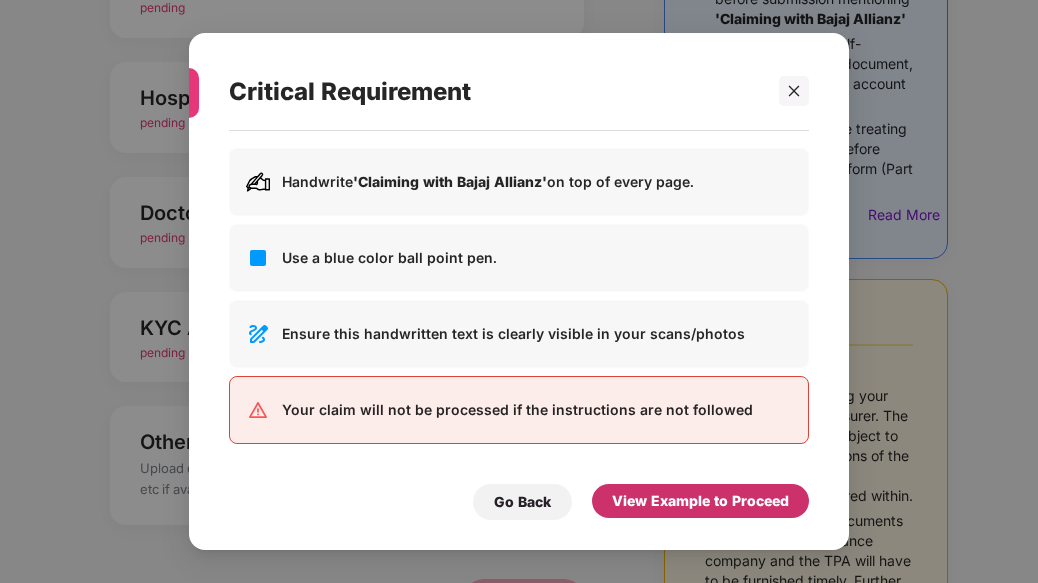 click on "View Example to Proceed" at bounding box center [700, 501] 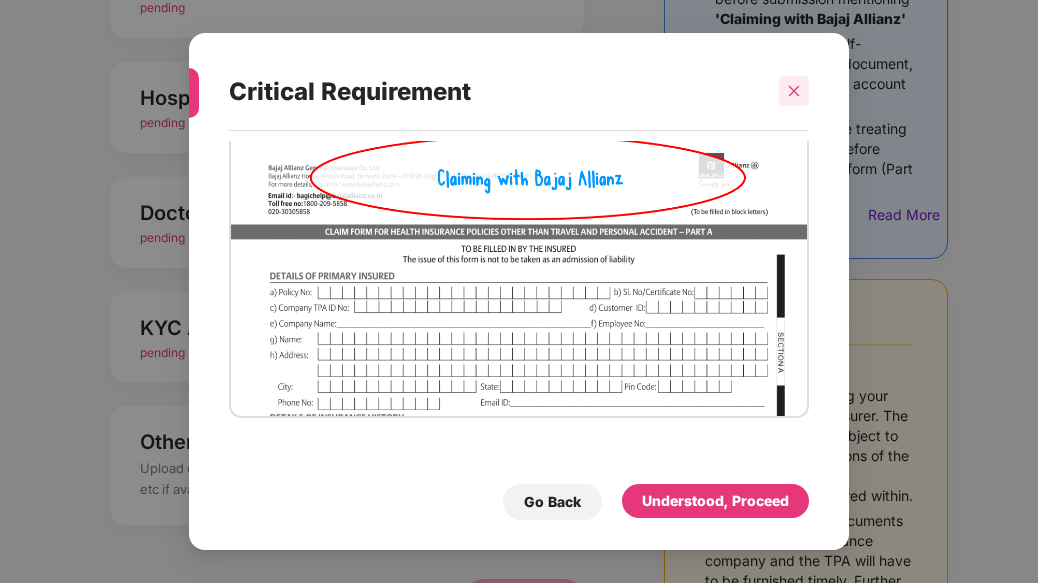 click 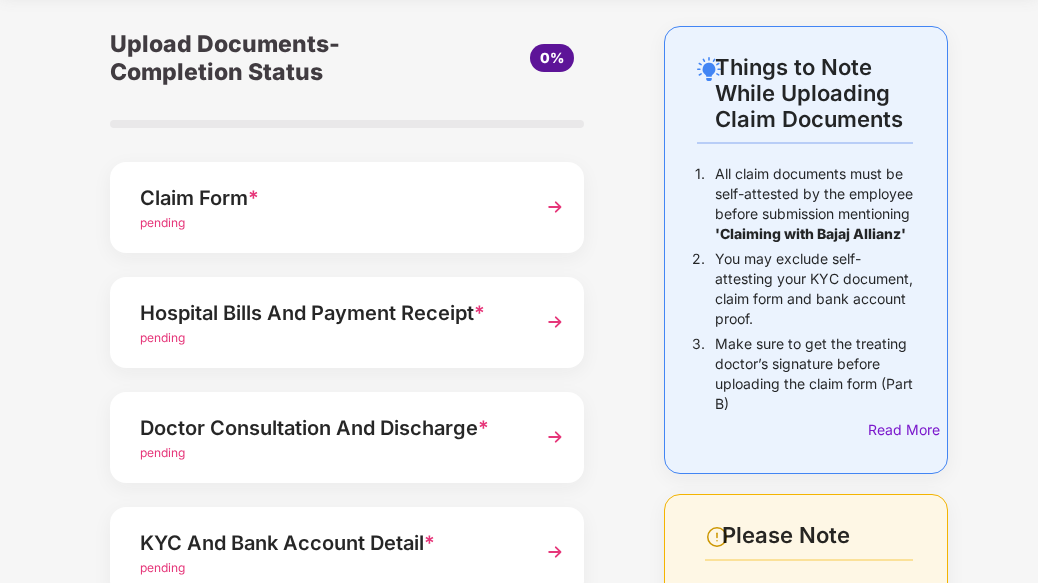 scroll, scrollTop: 73, scrollLeft: 0, axis: vertical 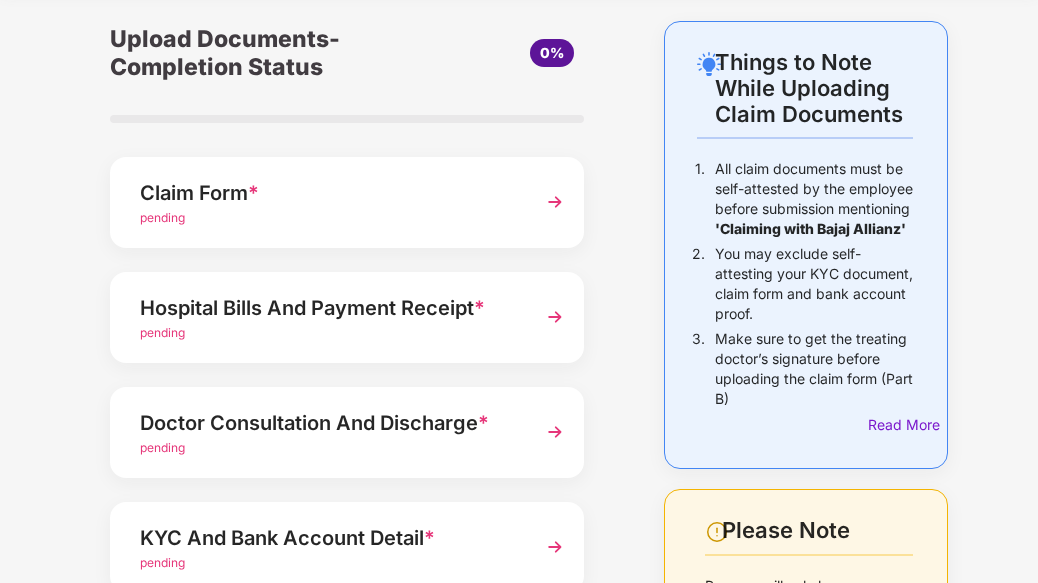 click at bounding box center (555, 202) 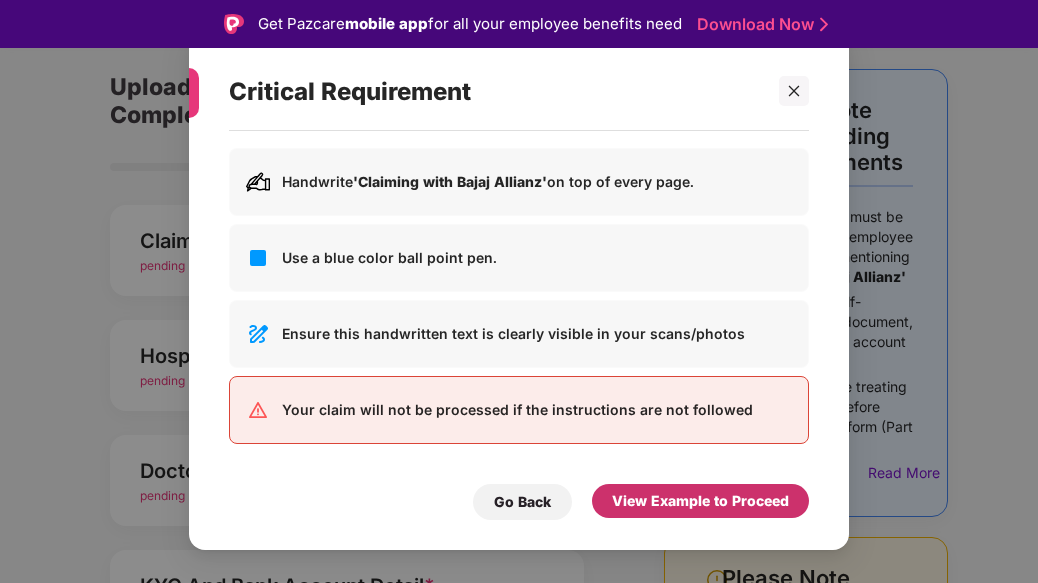 click on "View Example to Proceed" at bounding box center [700, 501] 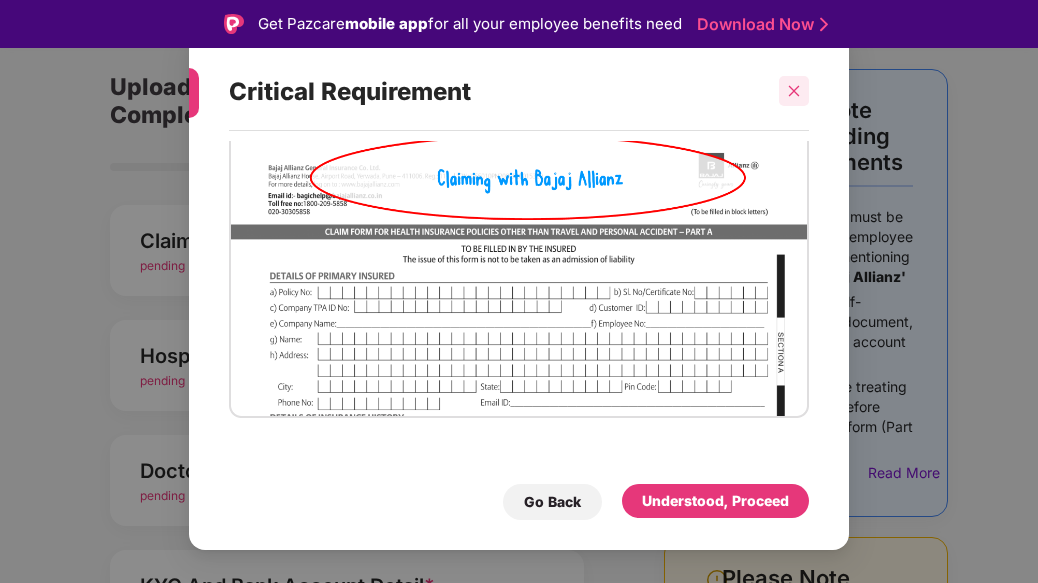 click 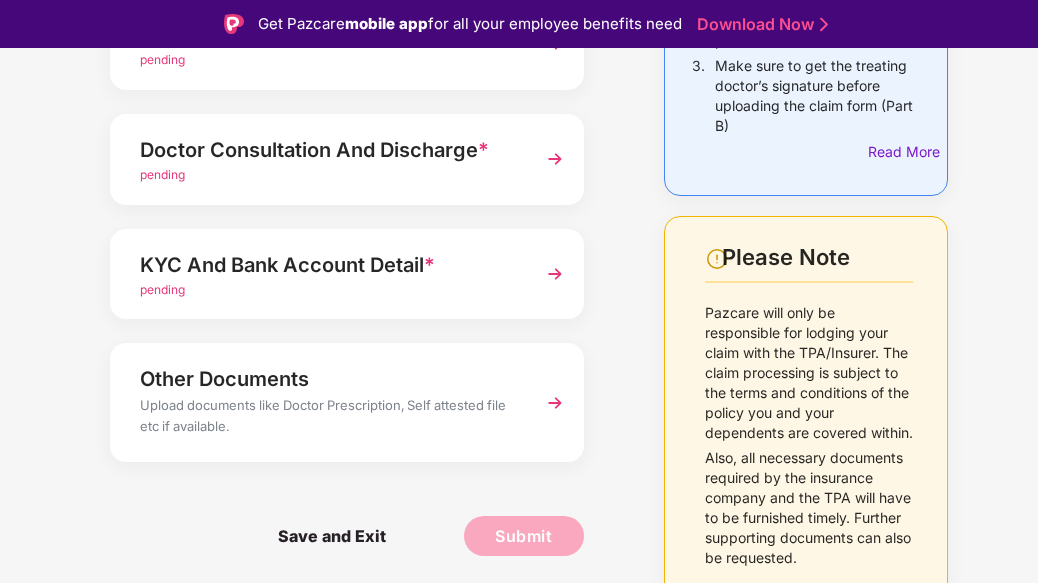 scroll, scrollTop: 434, scrollLeft: 0, axis: vertical 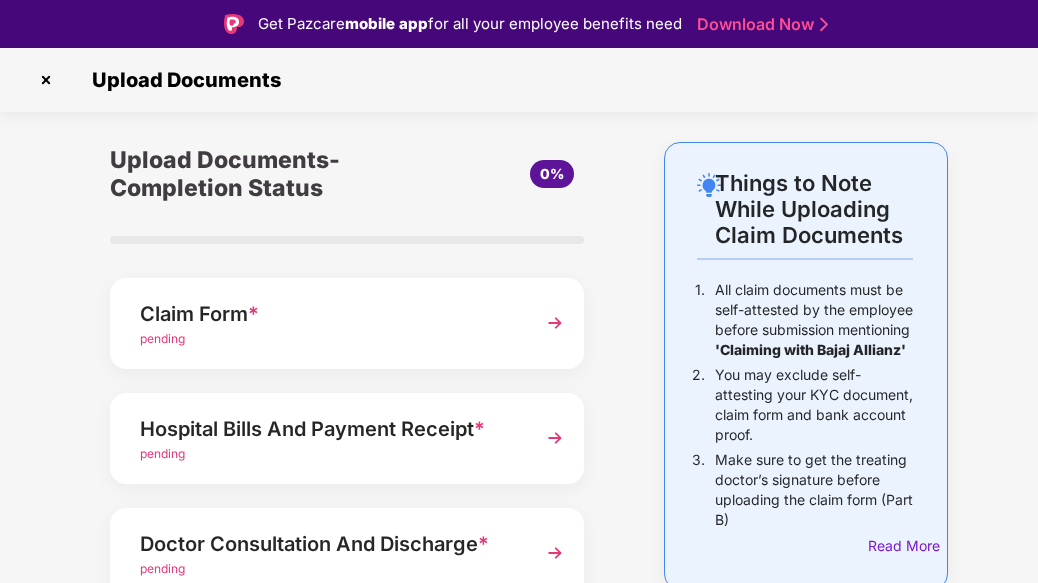 click at bounding box center (46, 80) 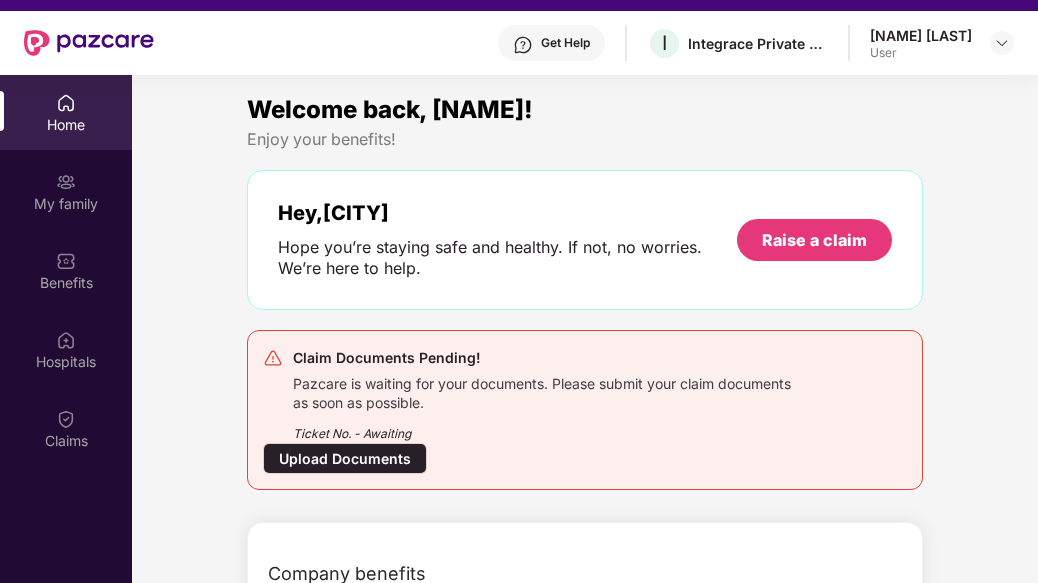 scroll, scrollTop: 0, scrollLeft: 0, axis: both 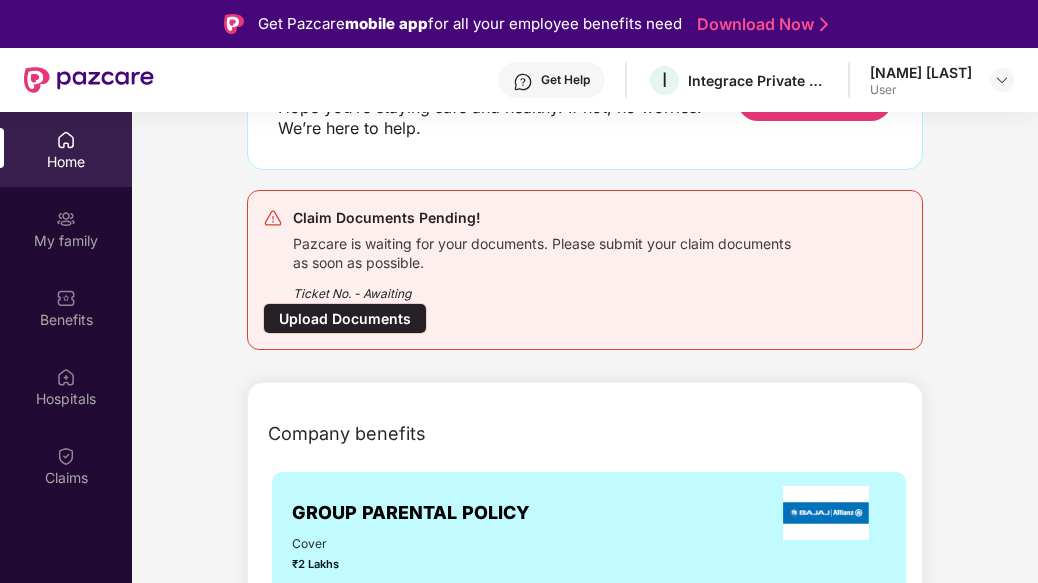 click on "Upload Documents" at bounding box center [345, 318] 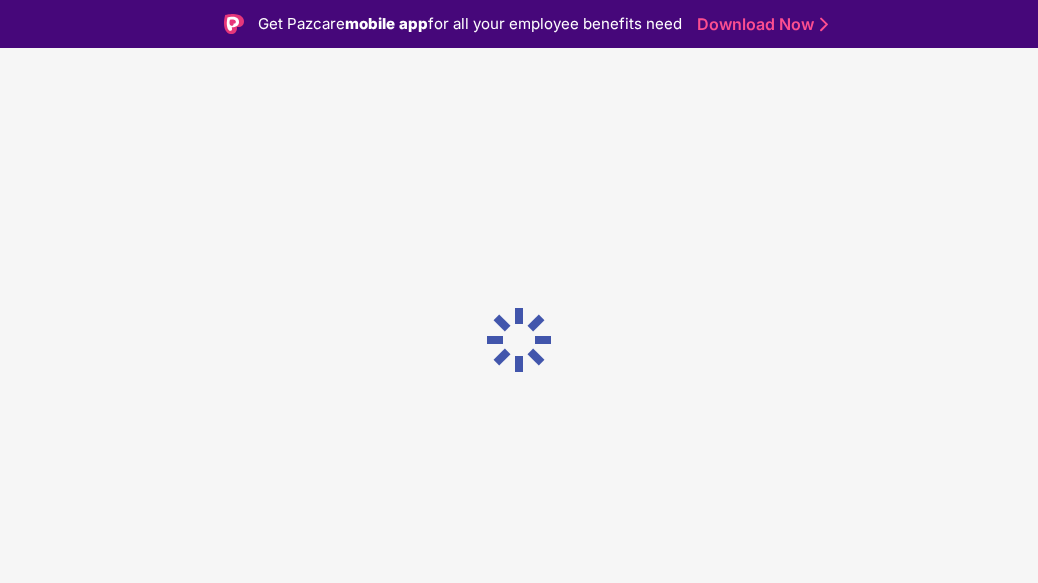 scroll, scrollTop: 0, scrollLeft: 0, axis: both 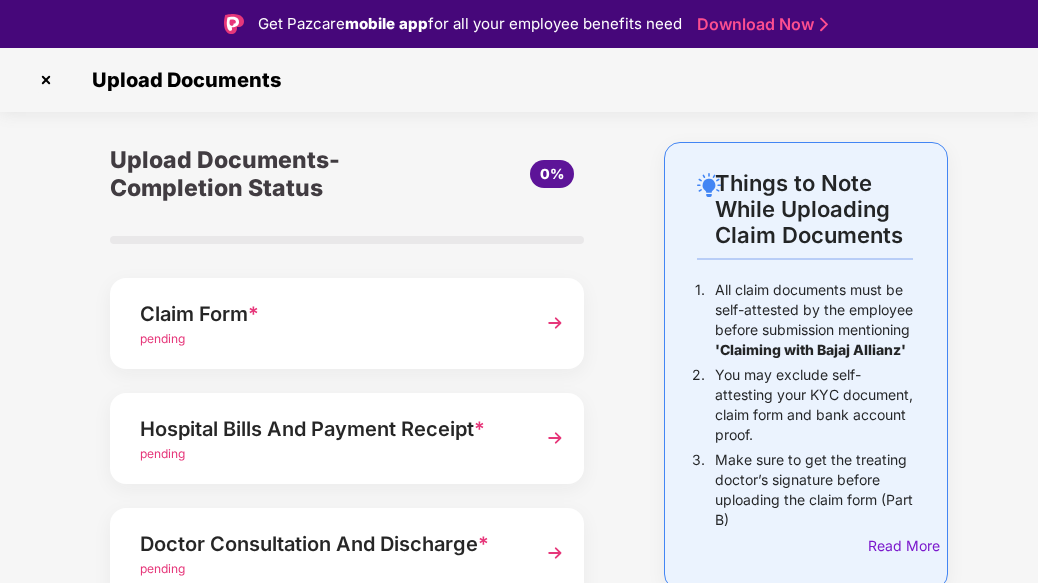 click on "Claim Form *" at bounding box center (329, 314) 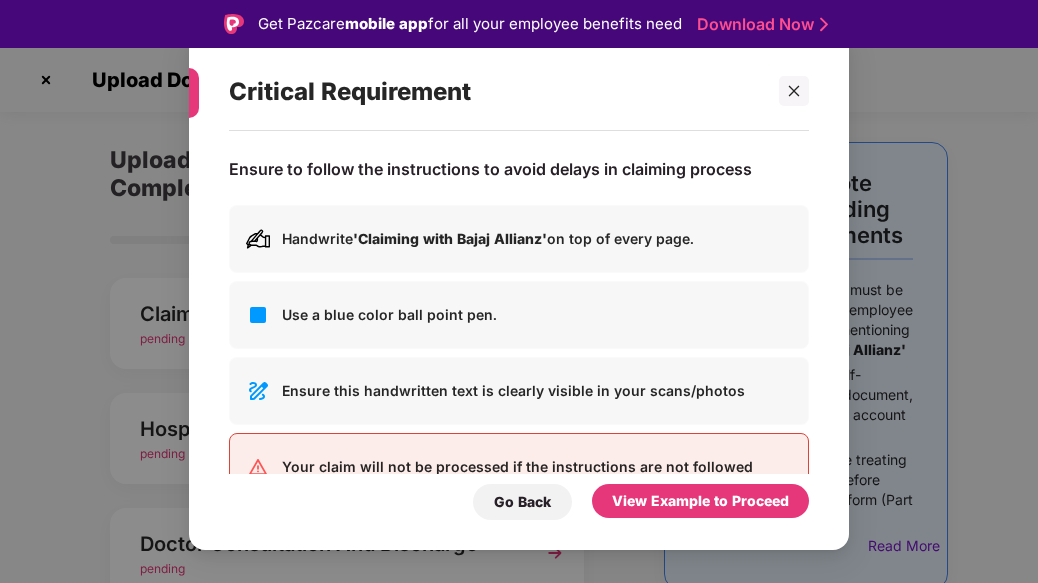 click on "Critical Requirement Ensure to follow the instructions to avoid delays in claiming process Handwrite  'Claiming with Bajaj Allianz'  on top of every page. Use a blue color ball point pen. Ensure this handwritten text is clearly visible in your scans/photos Your claim will not be processed if the instructions are not followed Go Back View Example to Proceed" at bounding box center [519, 291] 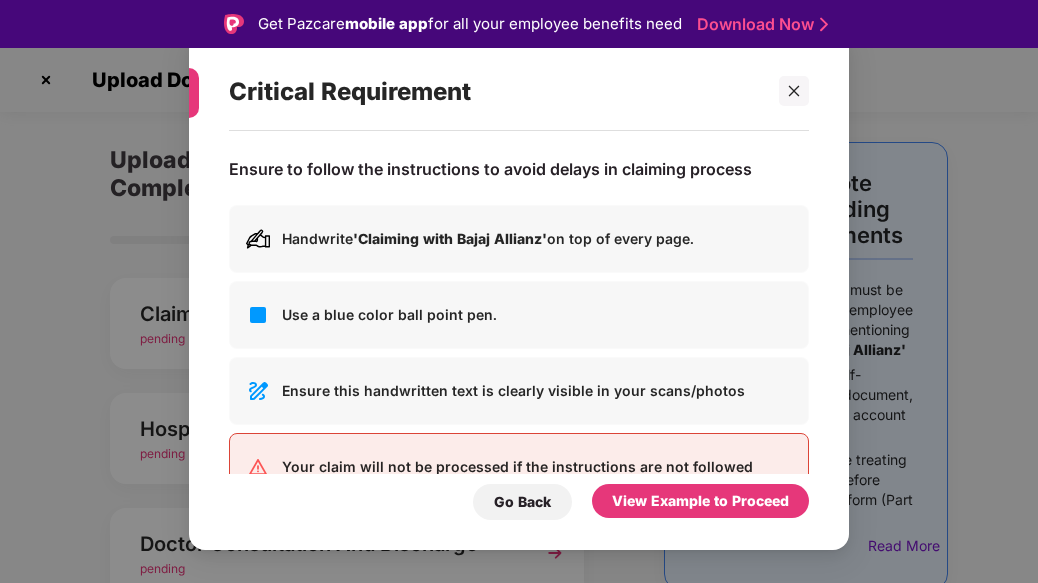 click on "Critical Requirement Ensure to follow the instructions to avoid delays in claiming process Handwrite  'Claiming with Bajaj Allianz'  on top of every page. Use a blue color ball point pen. Ensure this handwritten text is clearly visible in your scans/photos Your claim will not be processed if the instructions are not followed Go Back View Example to Proceed" at bounding box center (519, 291) 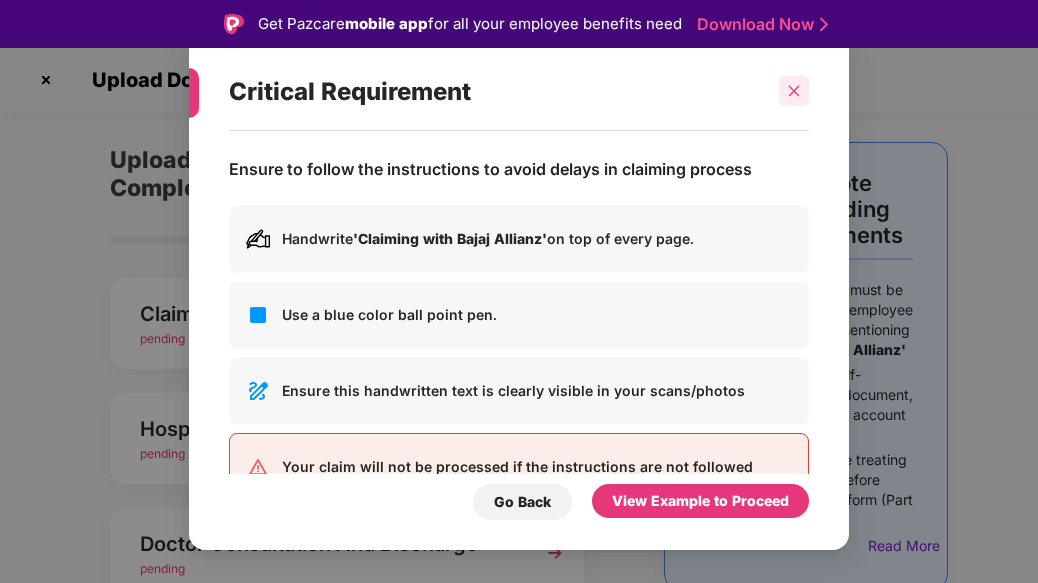 click 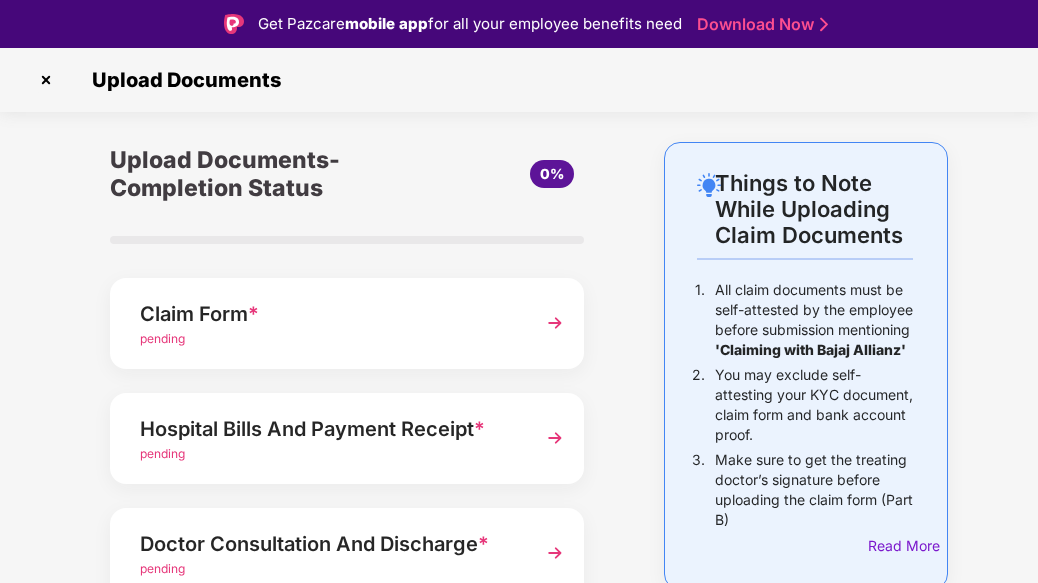 click at bounding box center (46, 80) 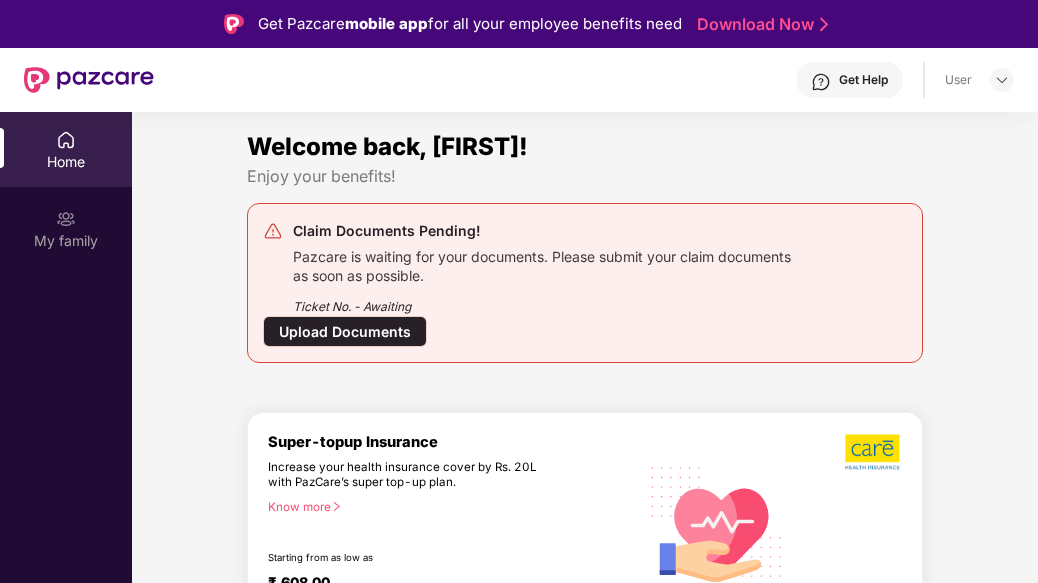 scroll, scrollTop: 0, scrollLeft: 0, axis: both 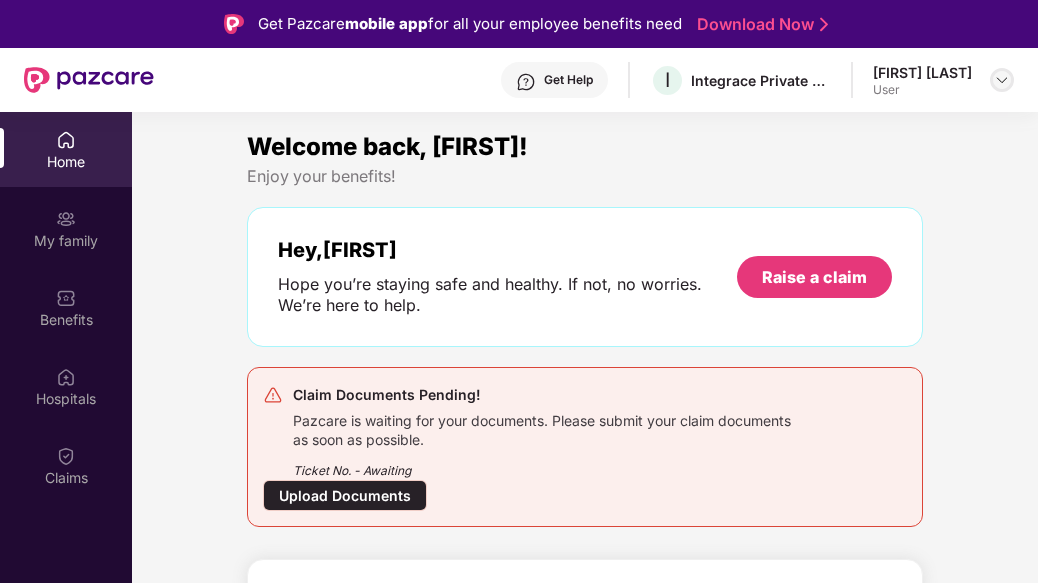 click at bounding box center (1002, 80) 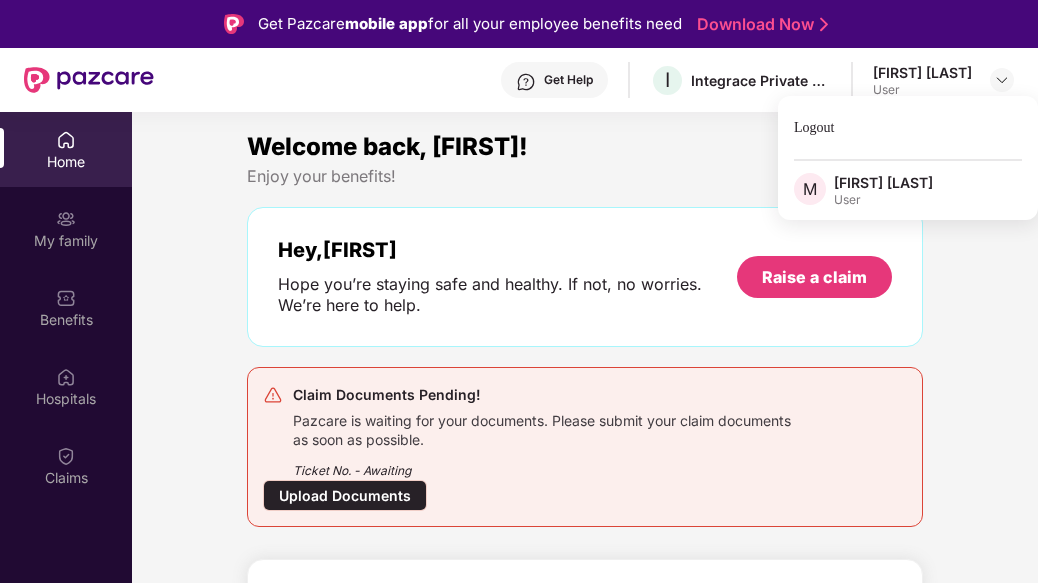 click on "Welcome back, [FIRST]!" at bounding box center [585, 147] 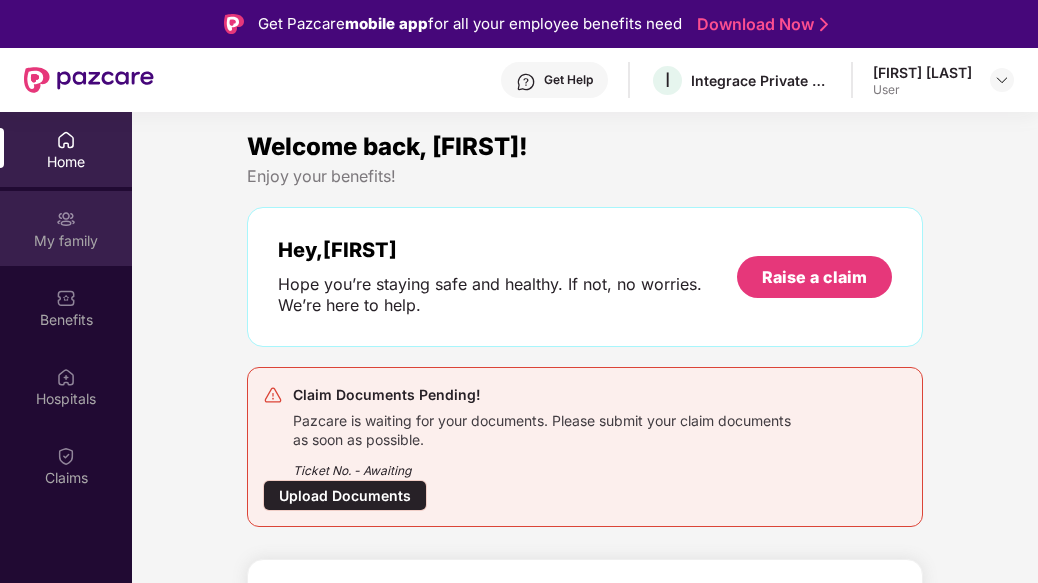 click on "My family" at bounding box center (66, 241) 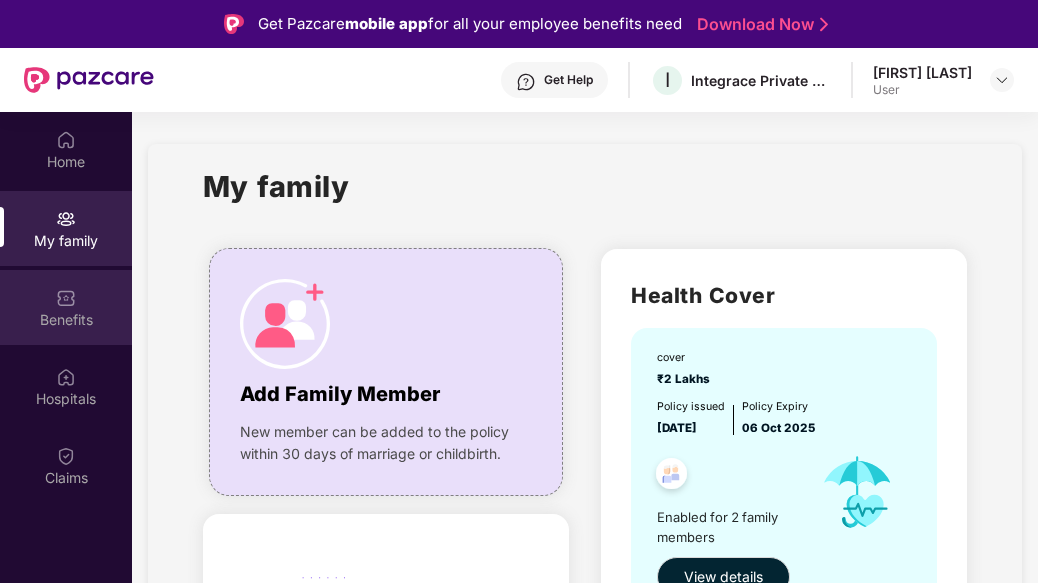 click at bounding box center (66, 298) 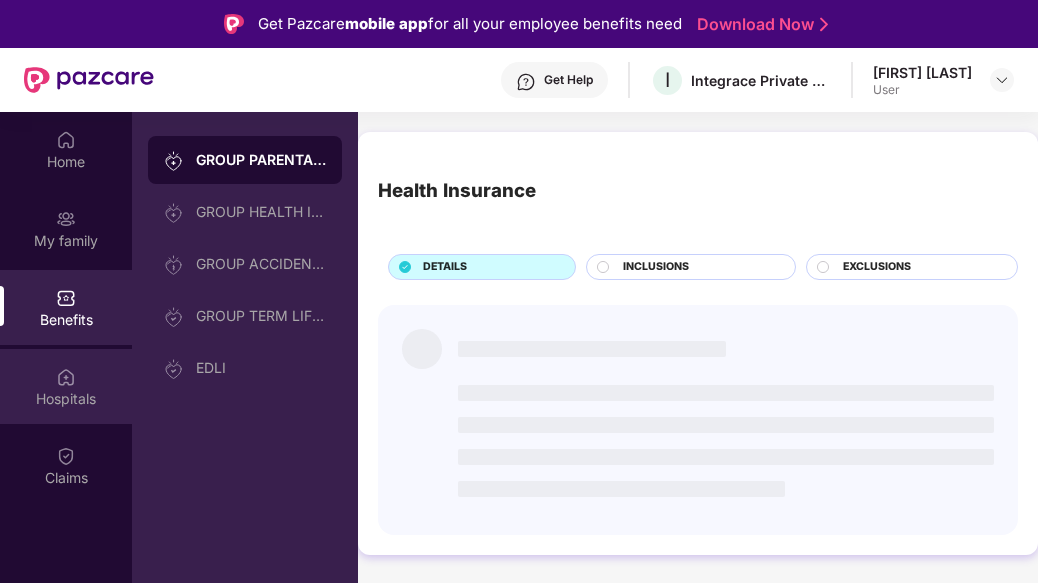click on "Hospitals" at bounding box center (66, 399) 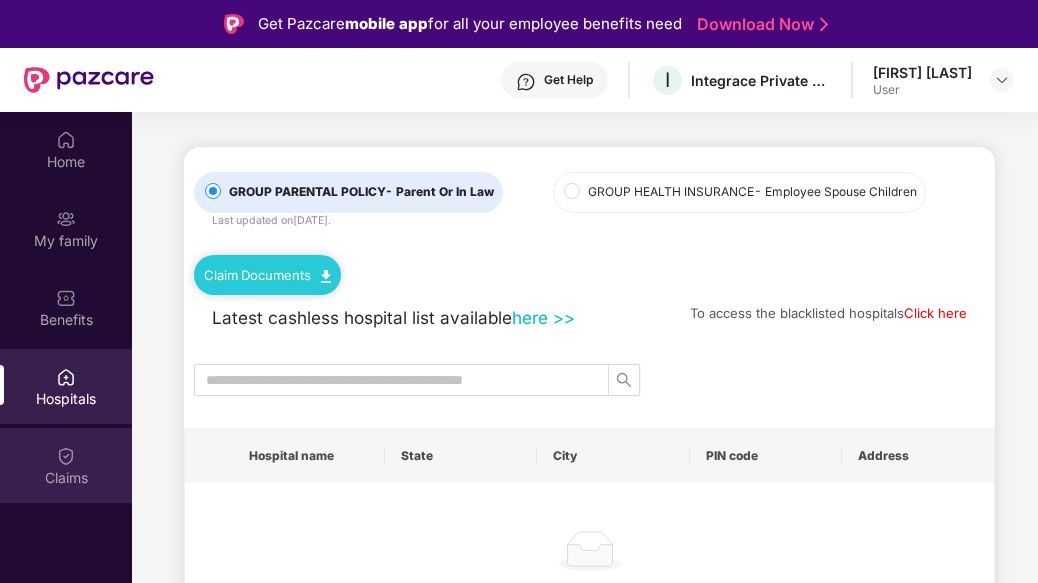 click at bounding box center (66, 456) 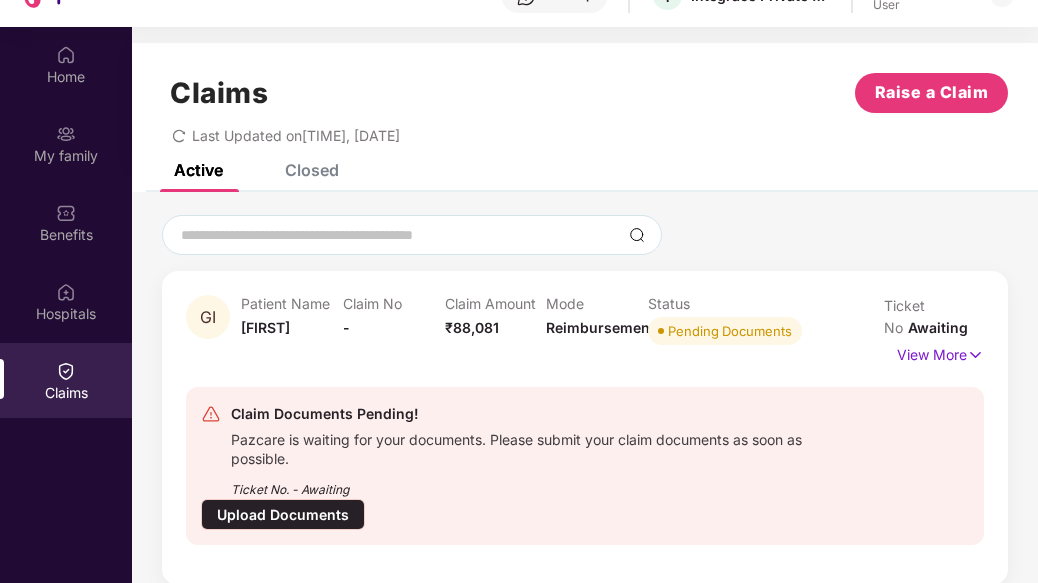 scroll, scrollTop: 112, scrollLeft: 0, axis: vertical 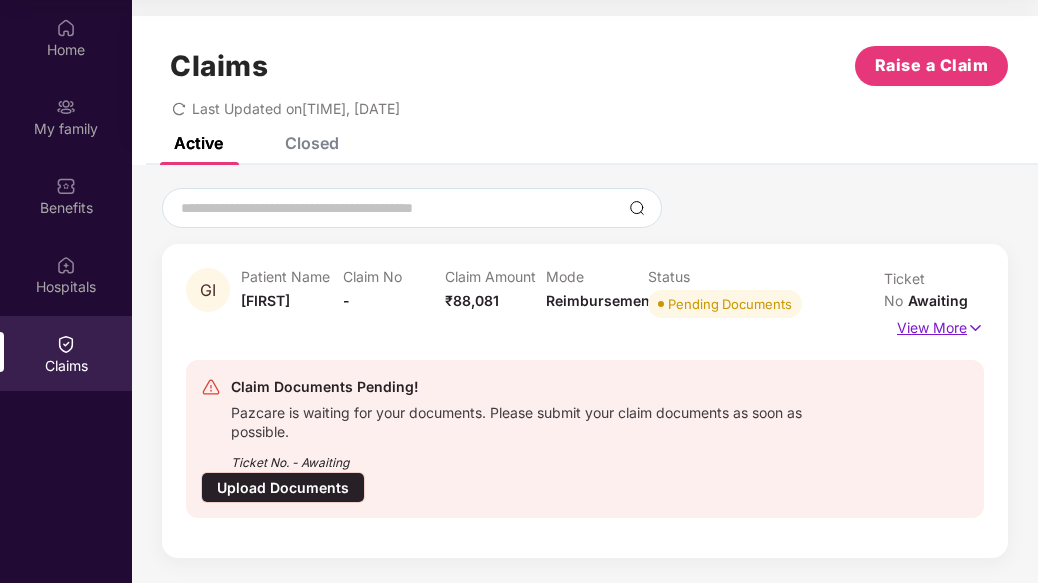 click at bounding box center [975, 328] 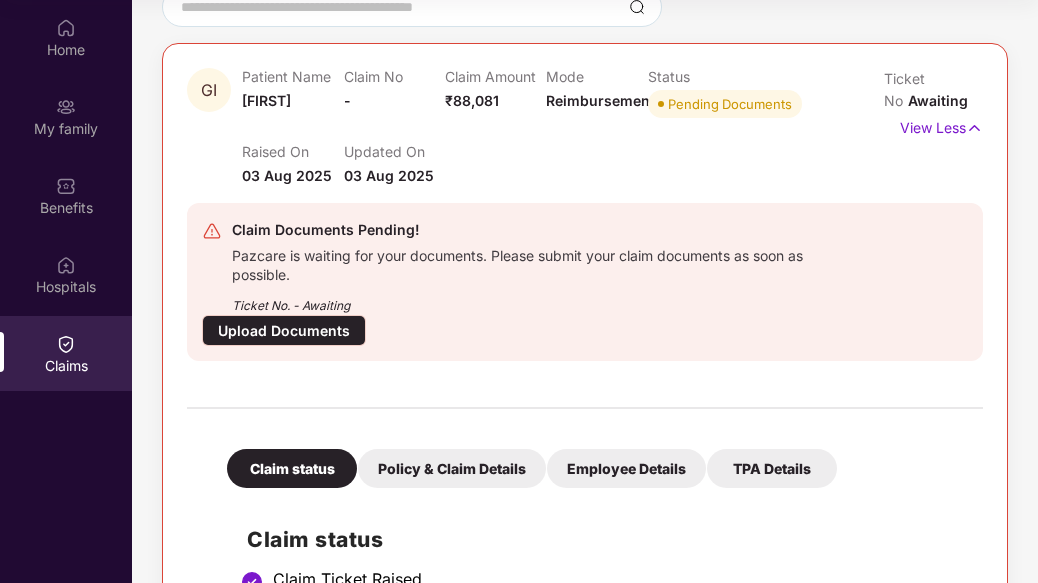 scroll, scrollTop: 379, scrollLeft: 0, axis: vertical 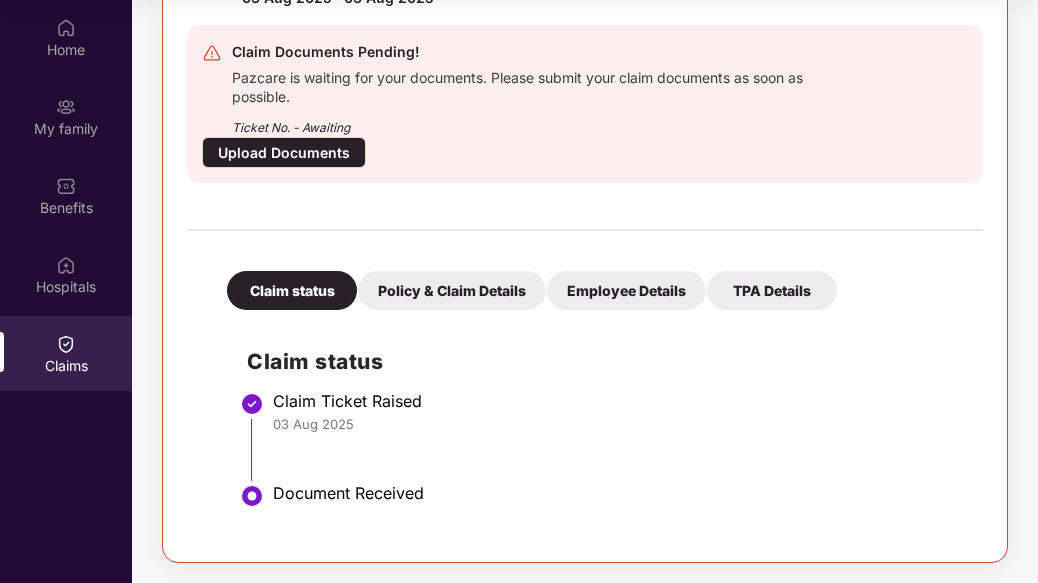 click on "Policy & Claim Details" at bounding box center (452, 290) 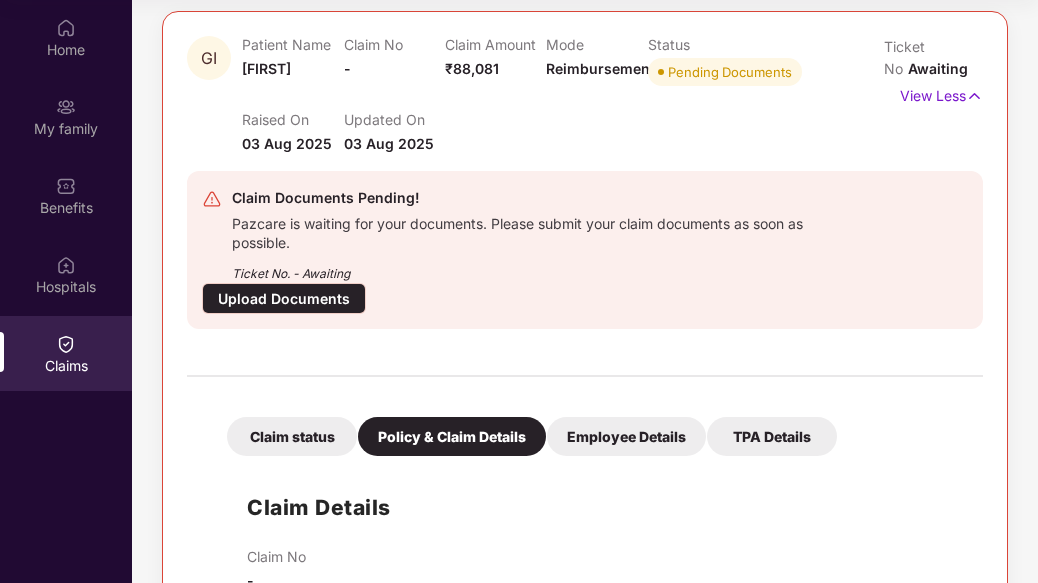 scroll, scrollTop: 252, scrollLeft: 0, axis: vertical 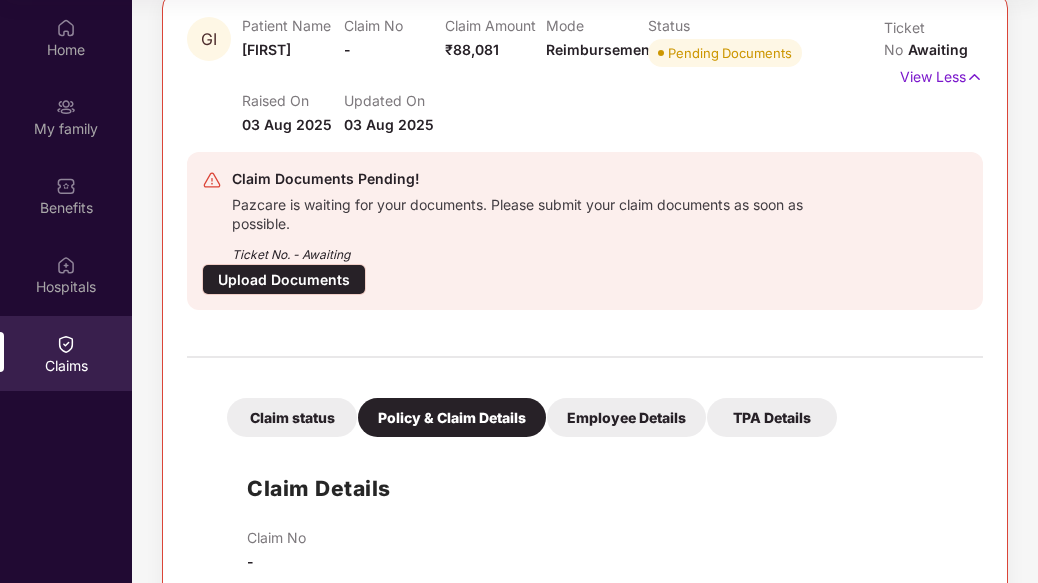 click on "Employee Details" at bounding box center [626, 417] 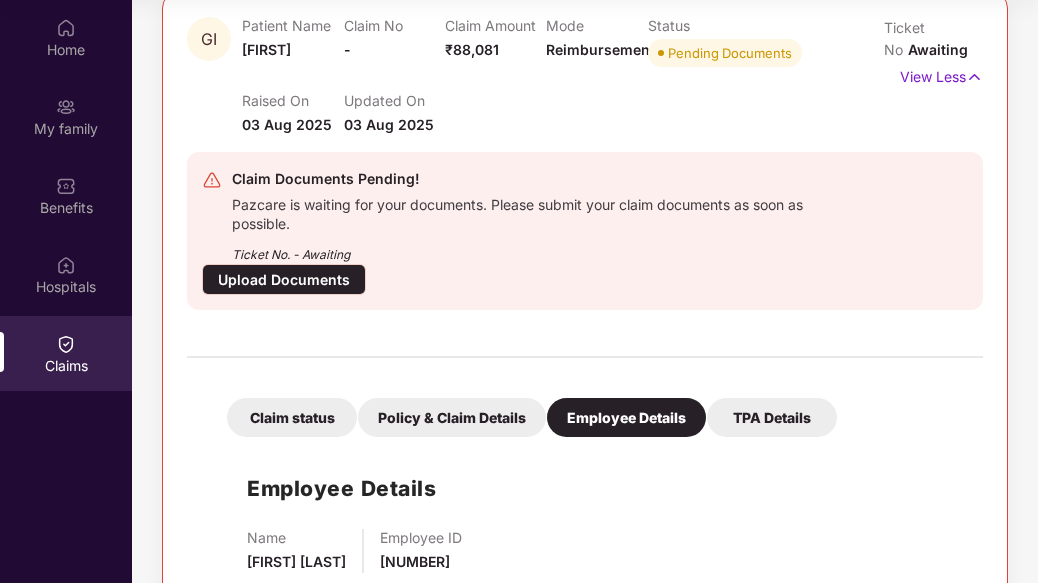 scroll, scrollTop: 303, scrollLeft: 0, axis: vertical 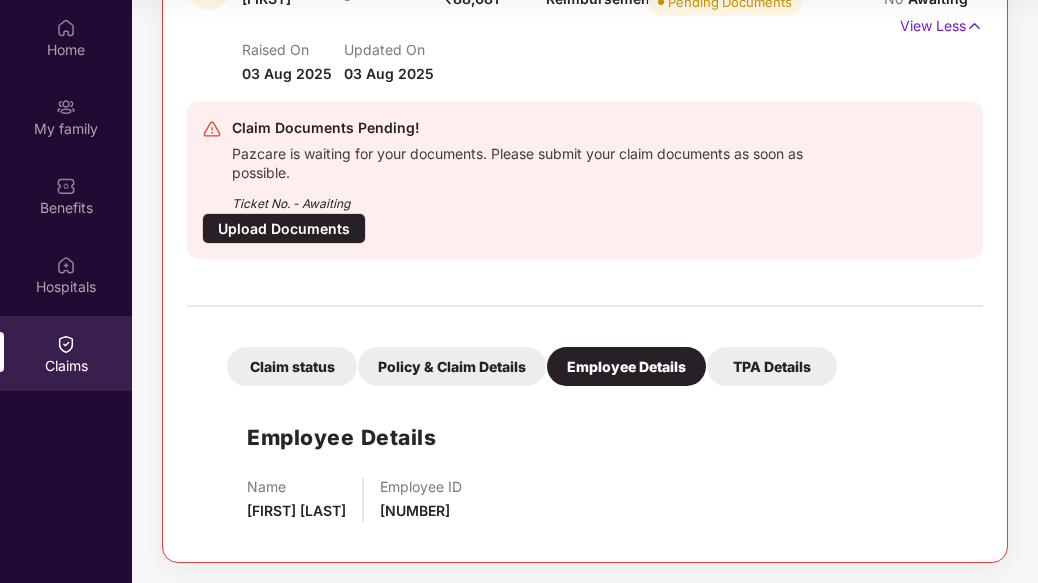 click on "TPA Details" at bounding box center [772, 366] 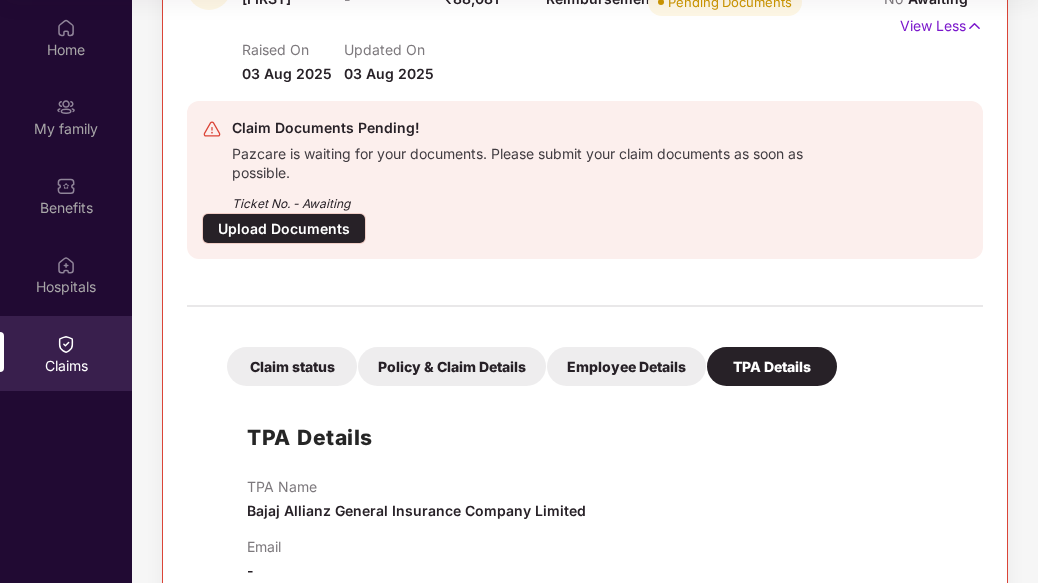 click on "Employee Details" at bounding box center (626, 366) 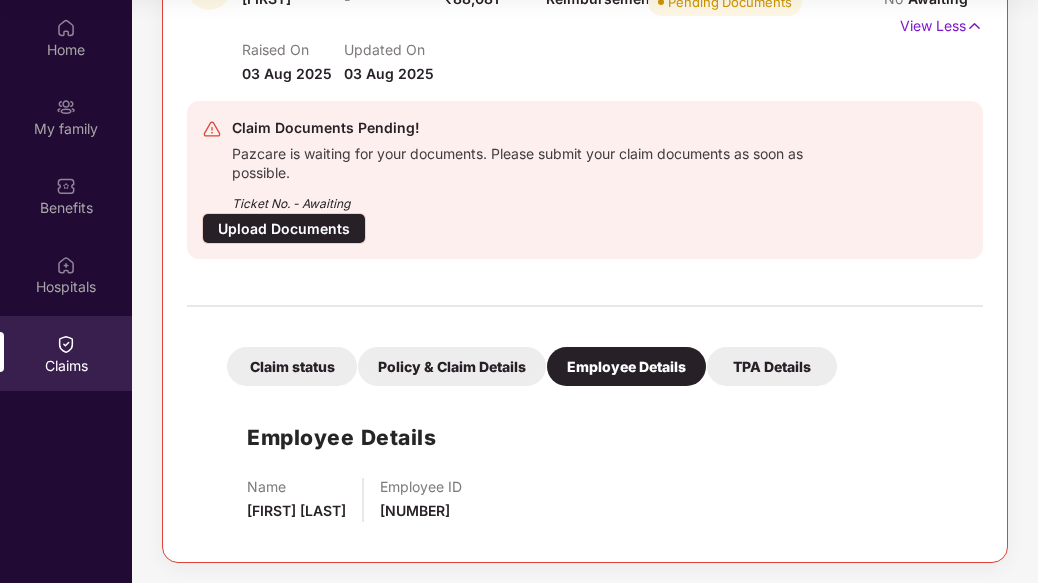 scroll, scrollTop: 0, scrollLeft: 0, axis: both 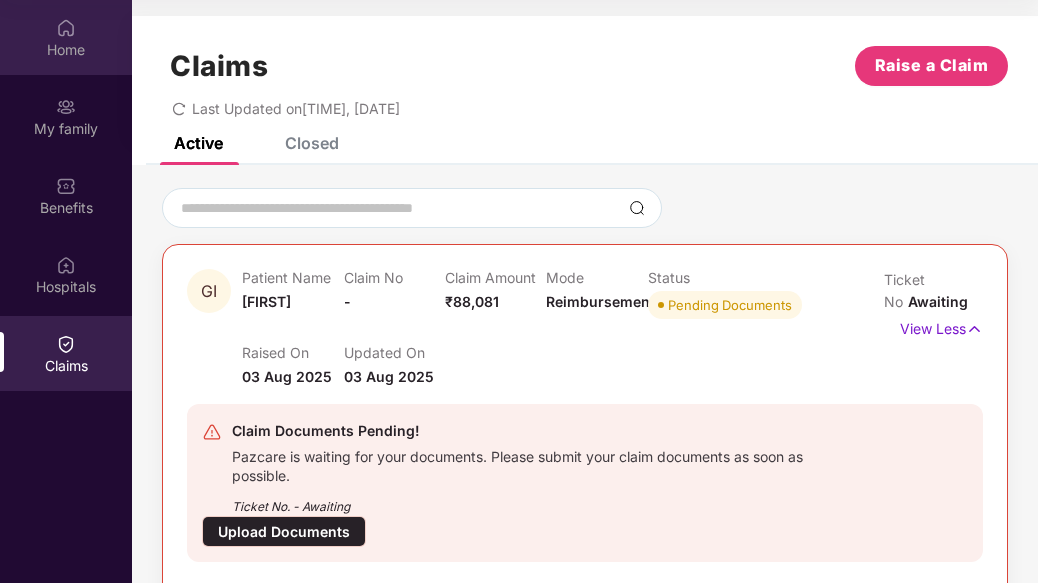 click at bounding box center (66, 28) 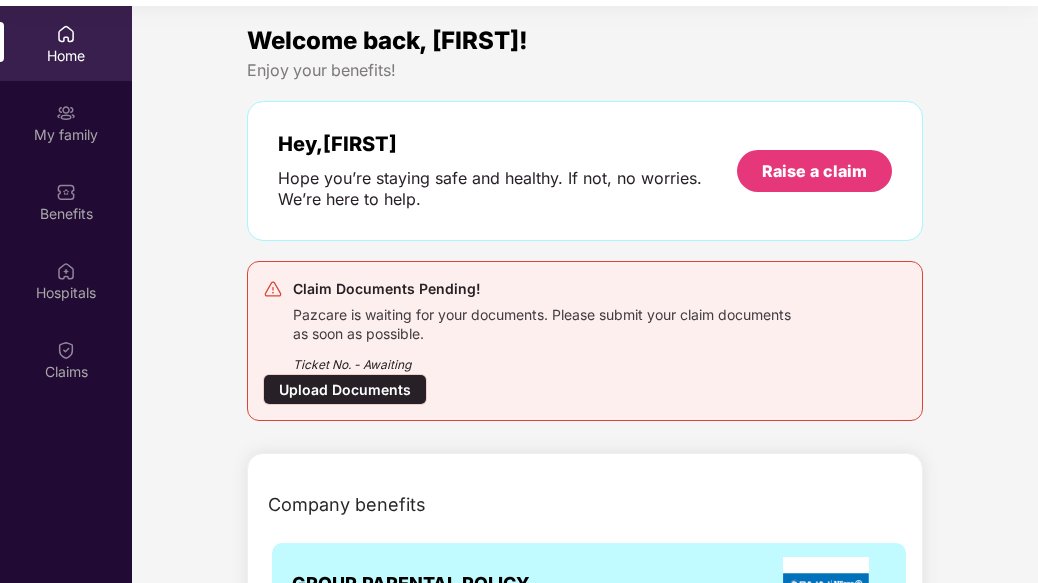 scroll, scrollTop: 112, scrollLeft: 0, axis: vertical 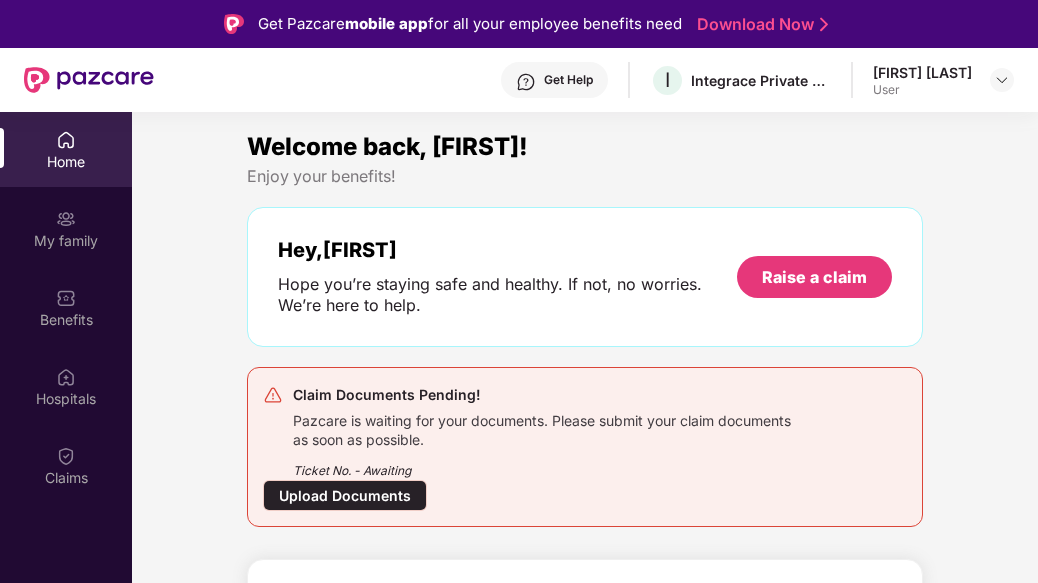 click at bounding box center [89, 80] 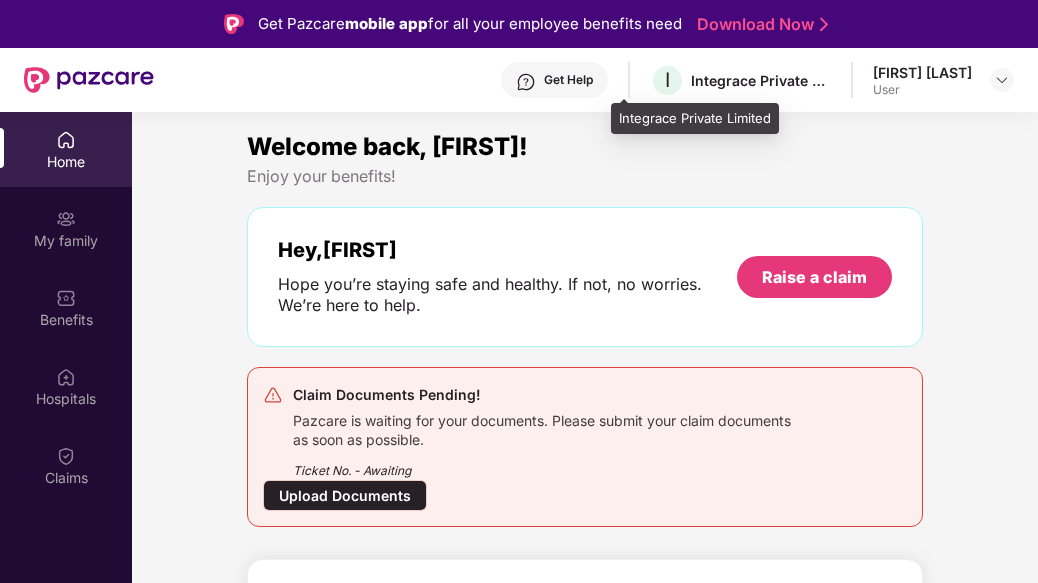 click on "Integrace Private Limited" at bounding box center (761, 80) 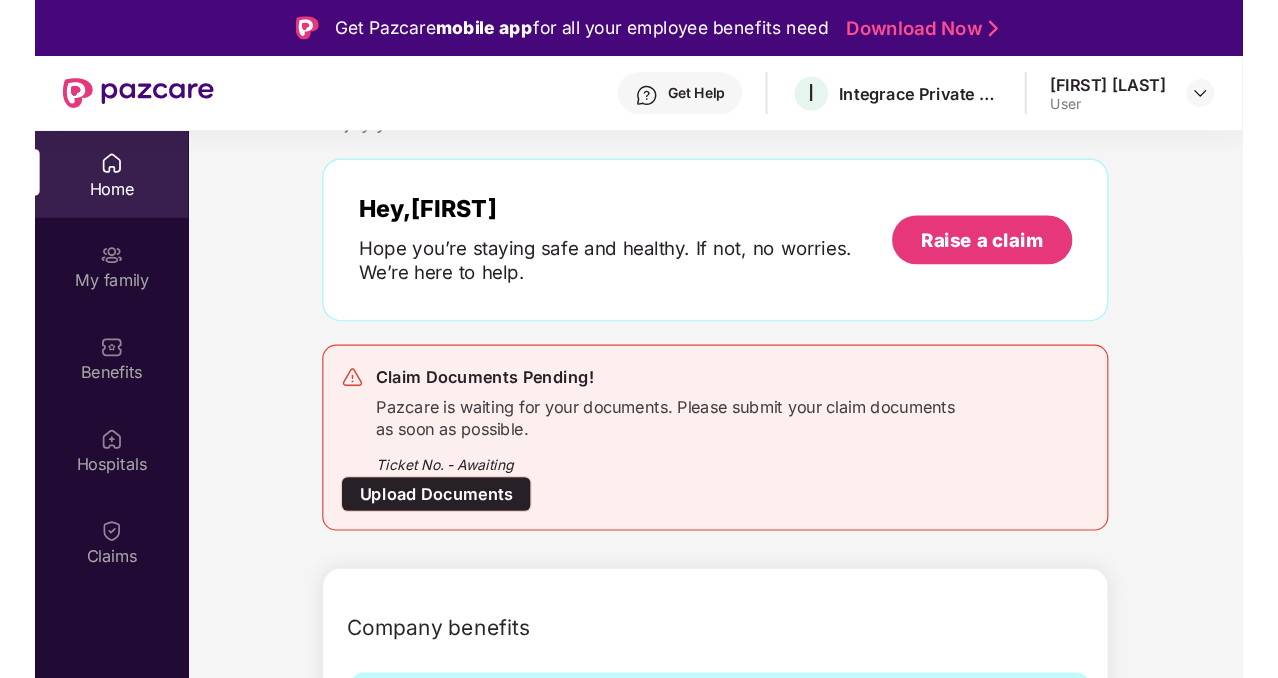 scroll, scrollTop: 0, scrollLeft: 0, axis: both 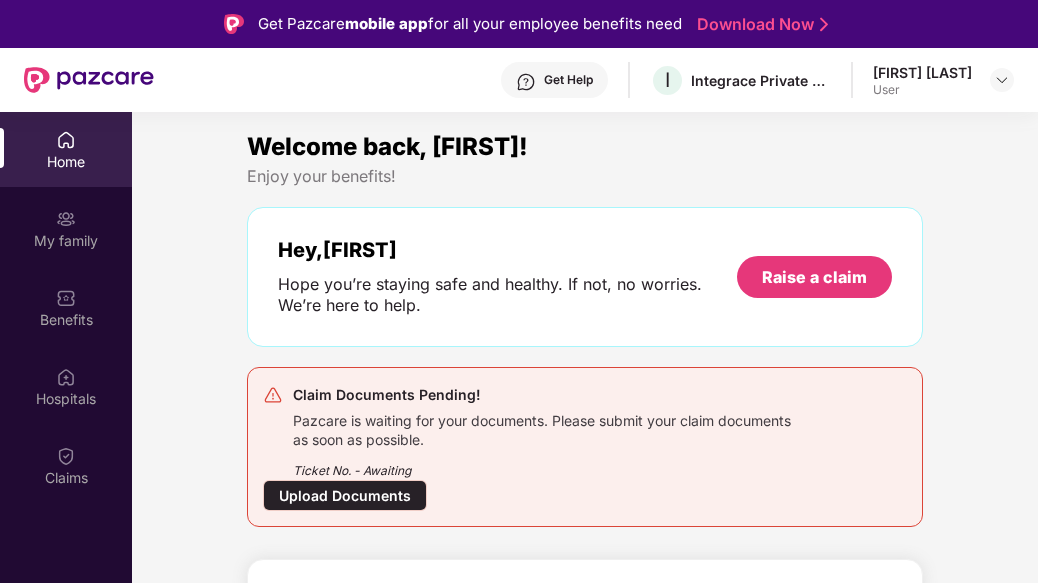 click on "Upload Documents" at bounding box center (345, 495) 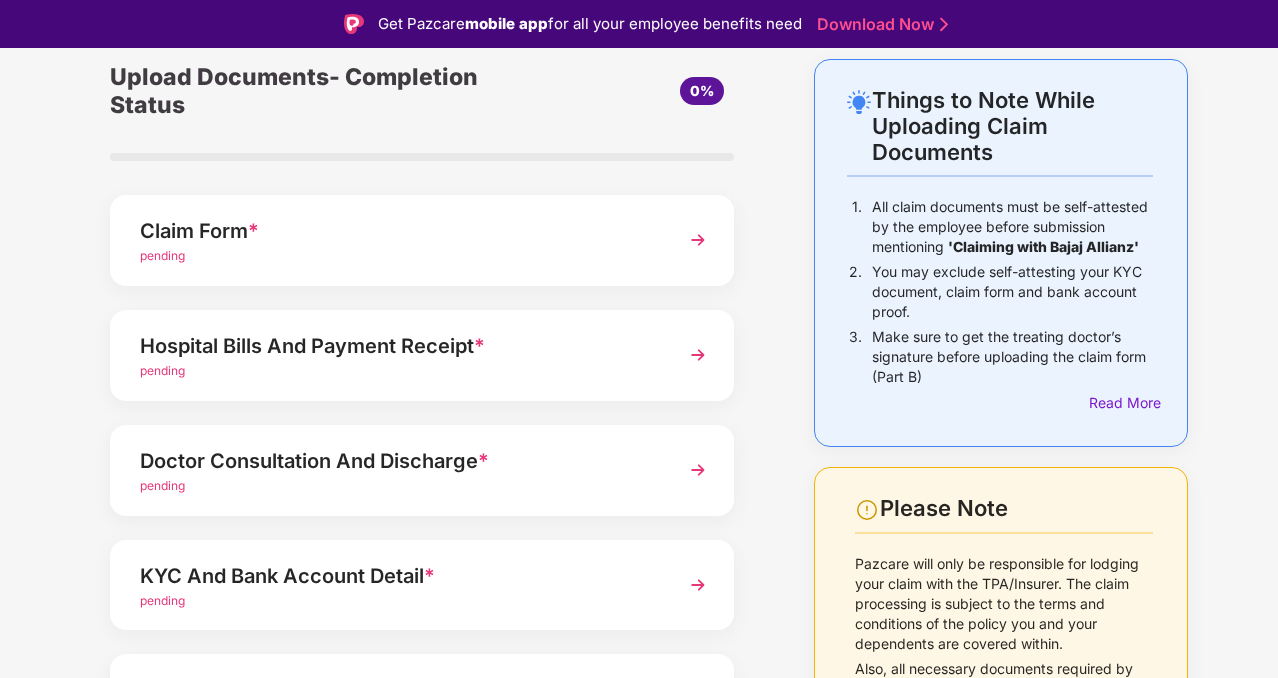 scroll, scrollTop: 94, scrollLeft: 0, axis: vertical 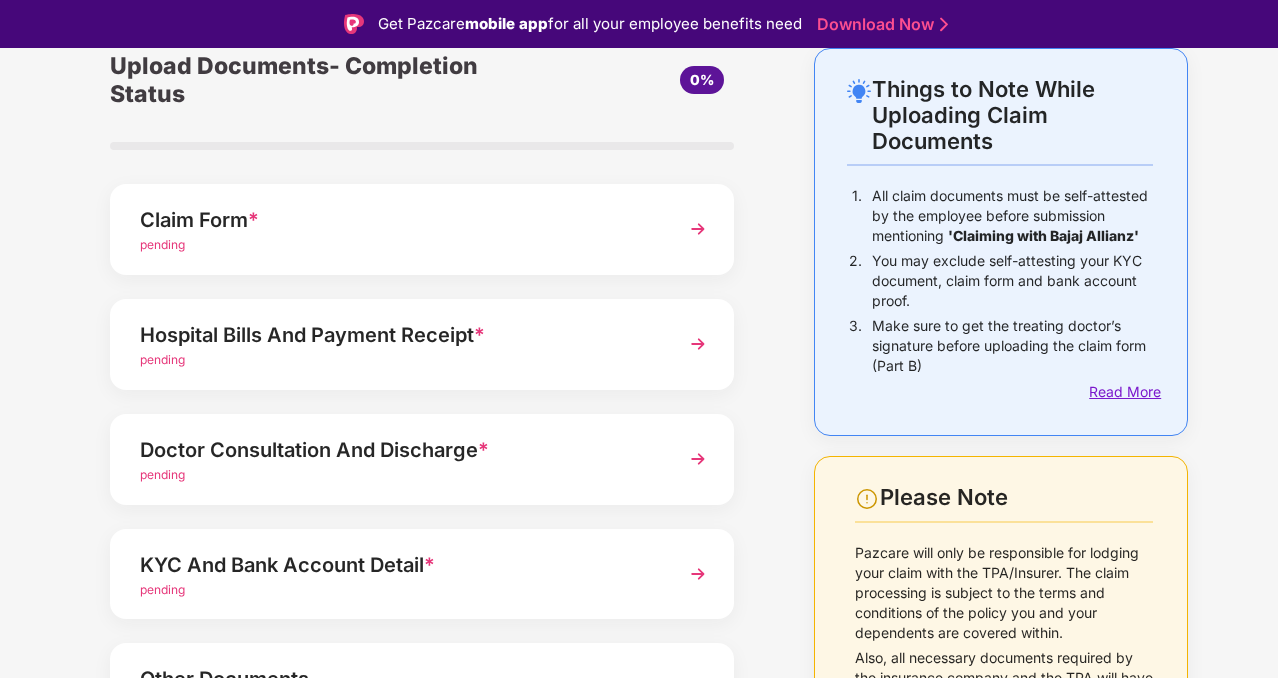 click on "Read More" at bounding box center (1121, 392) 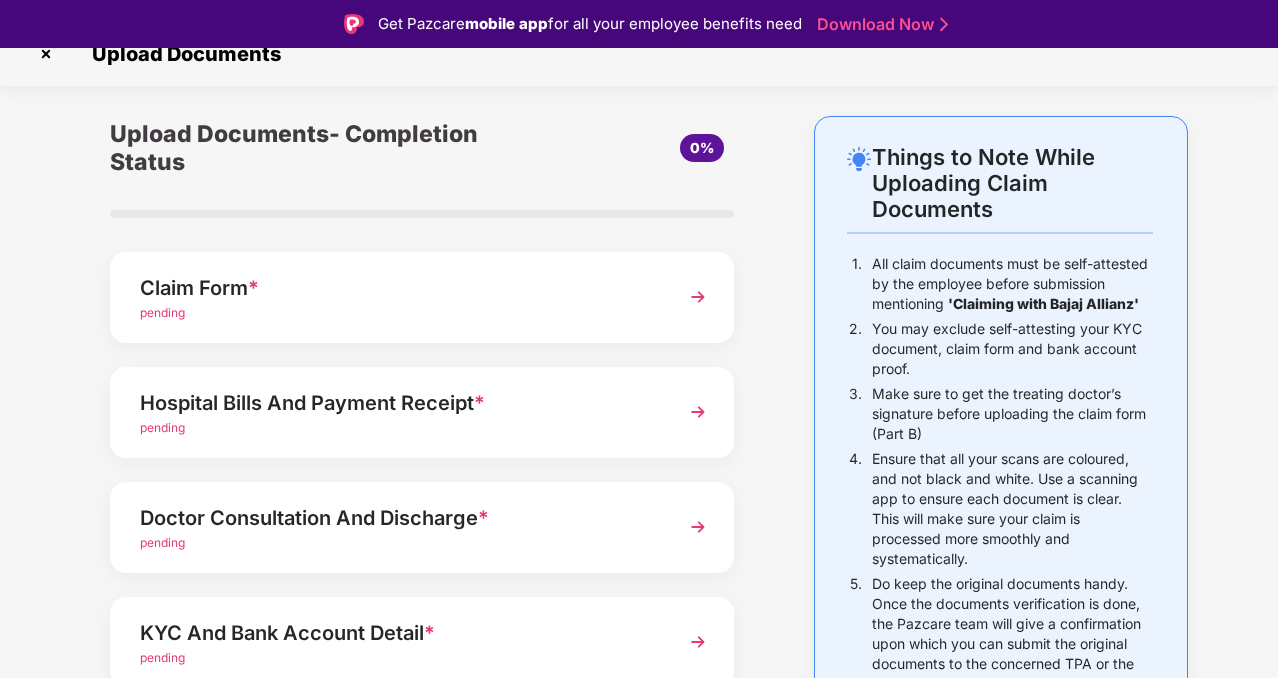 scroll, scrollTop: 0, scrollLeft: 0, axis: both 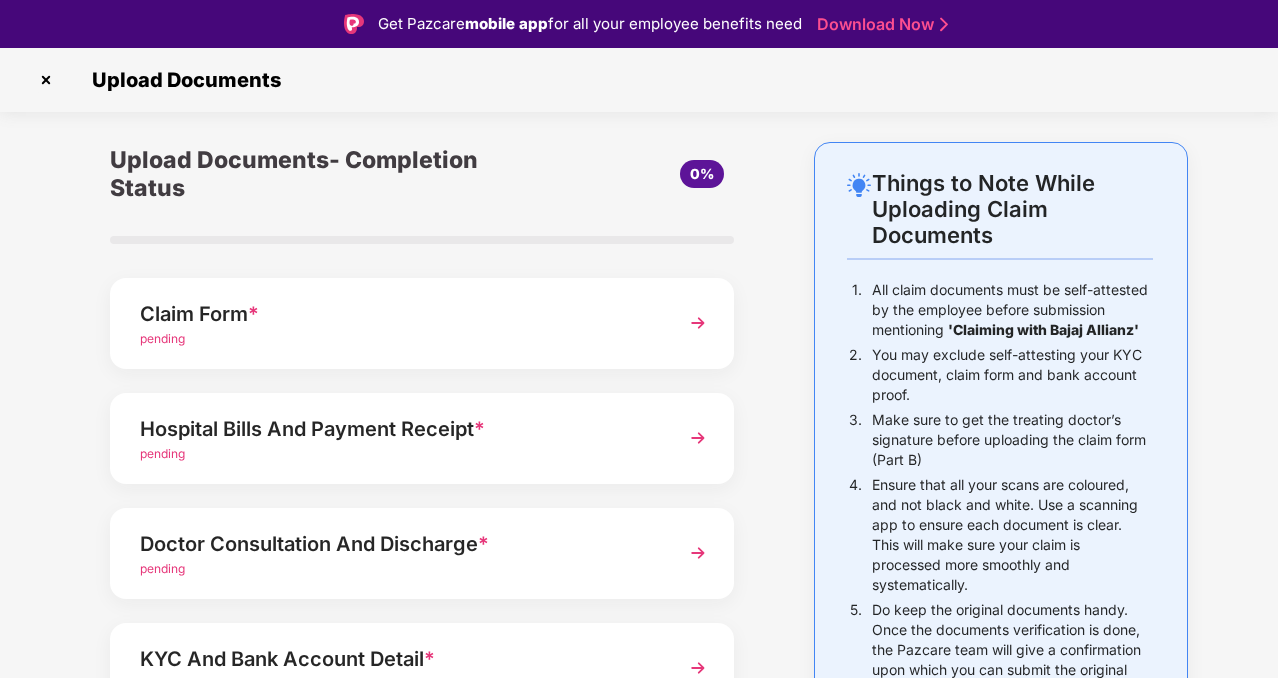 click at bounding box center [698, 323] 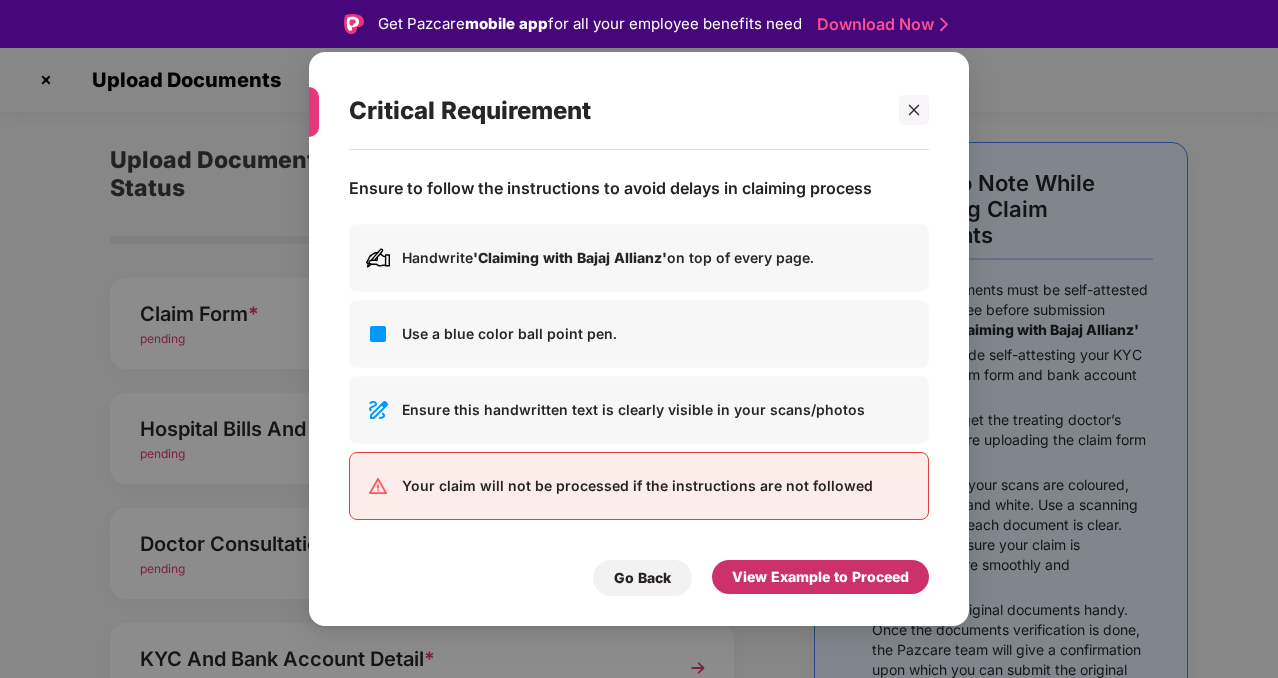 click on "View Example to Proceed" at bounding box center [820, 577] 